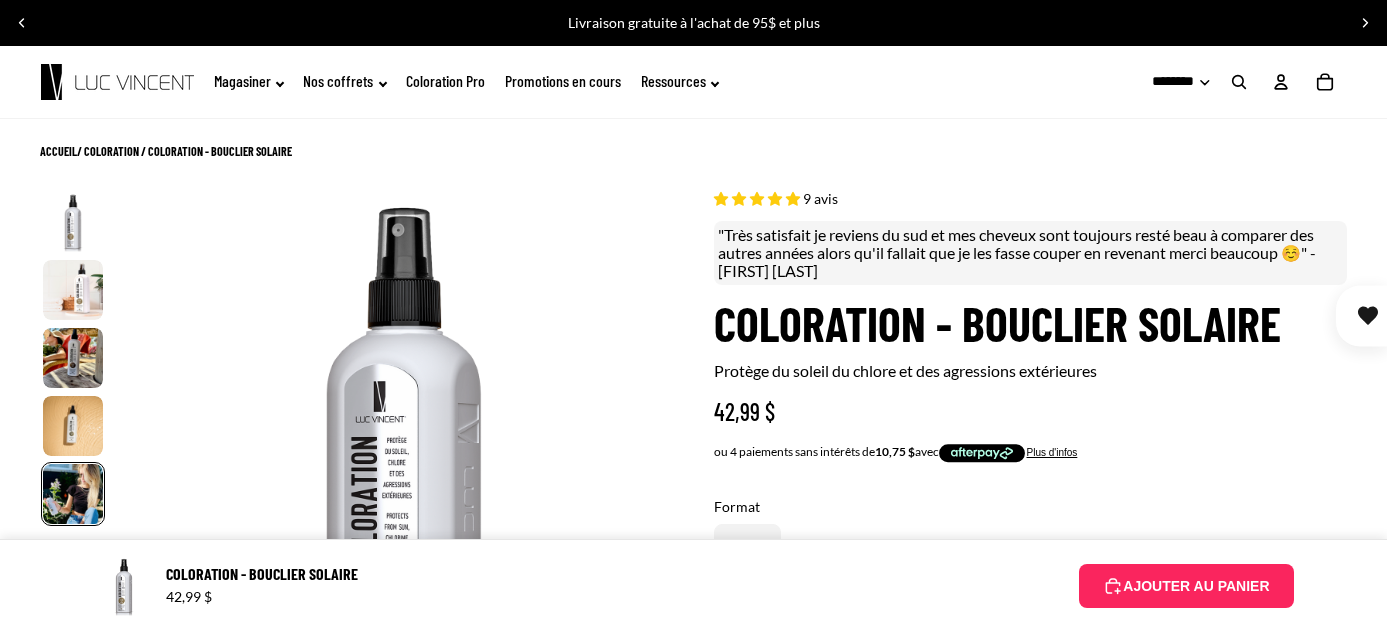 select on "**********" 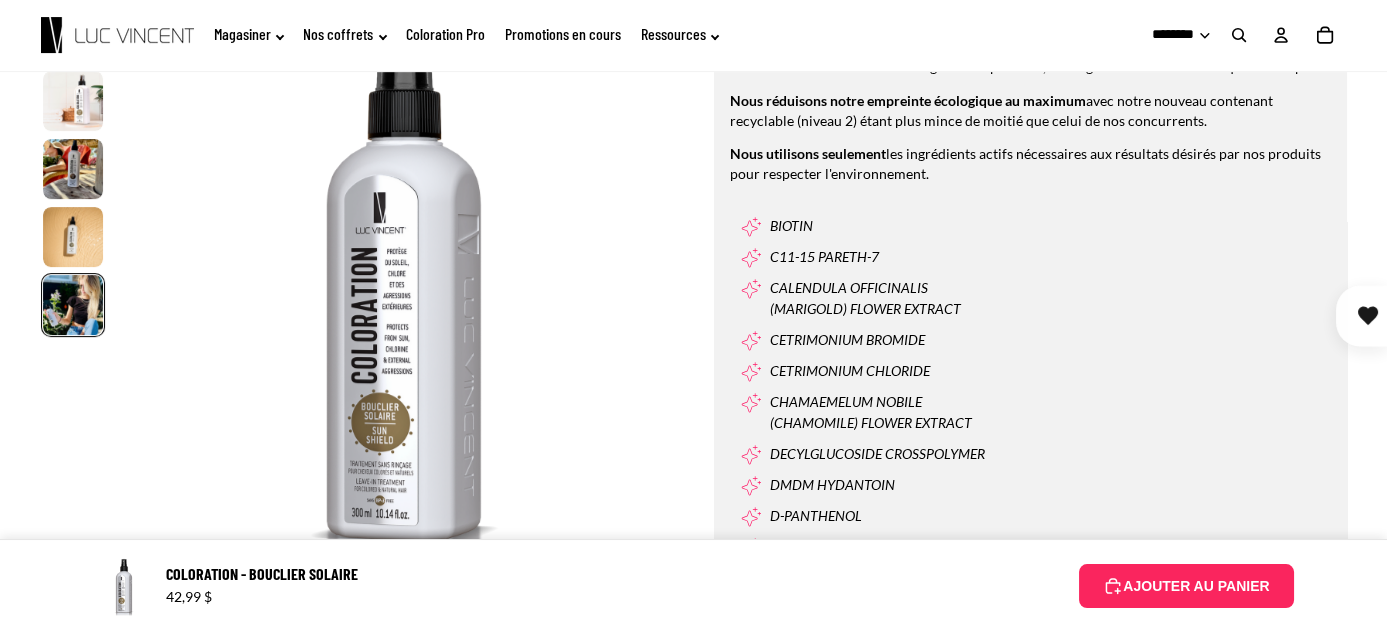 scroll, scrollTop: 0, scrollLeft: 2320, axis: horizontal 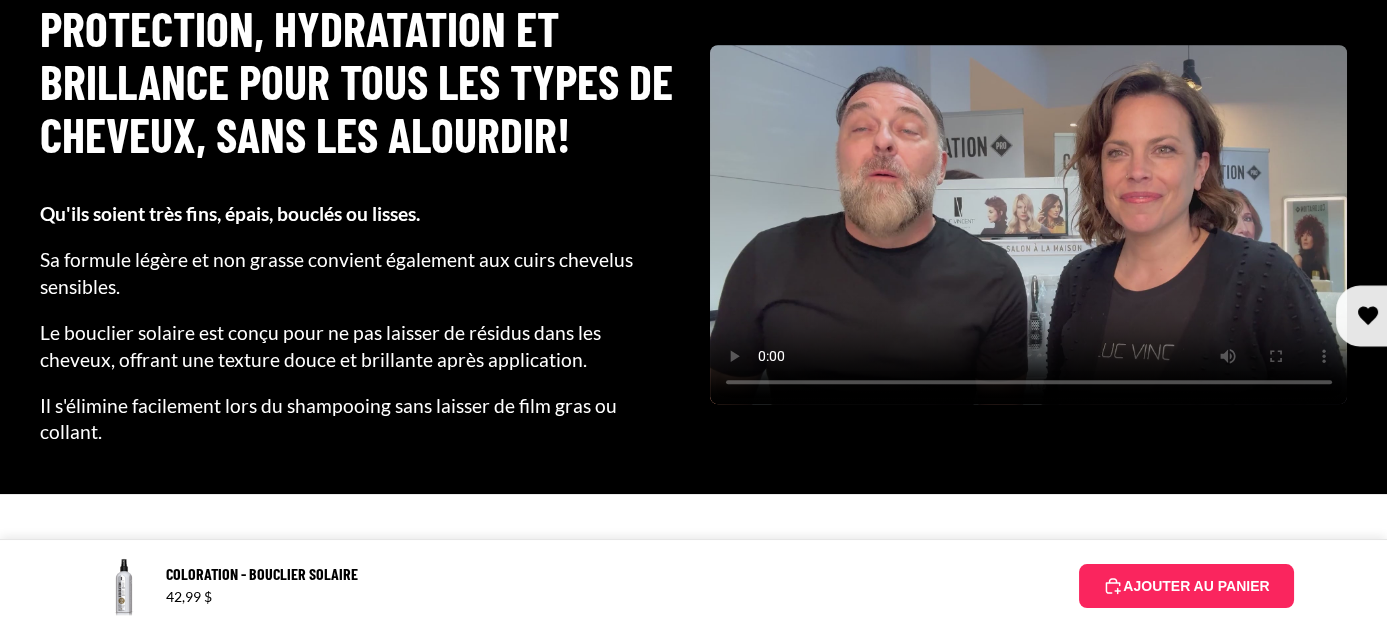 click at bounding box center [1029, 224] 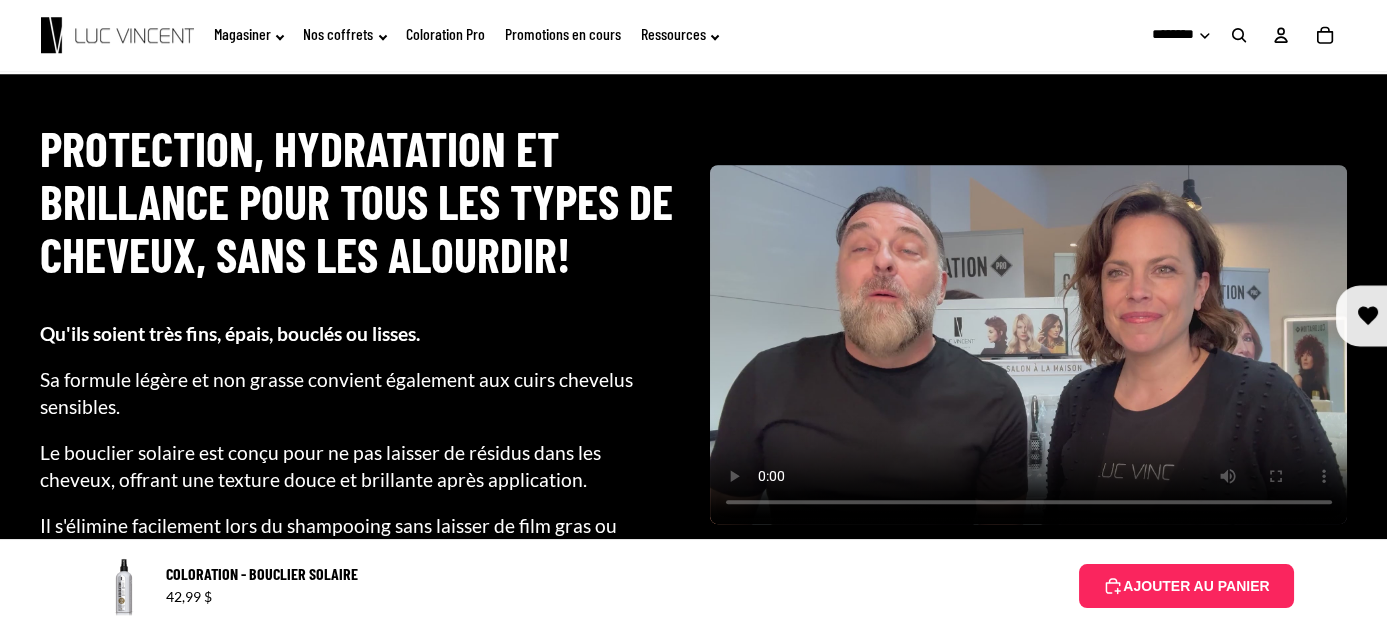 scroll, scrollTop: 3712, scrollLeft: 0, axis: vertical 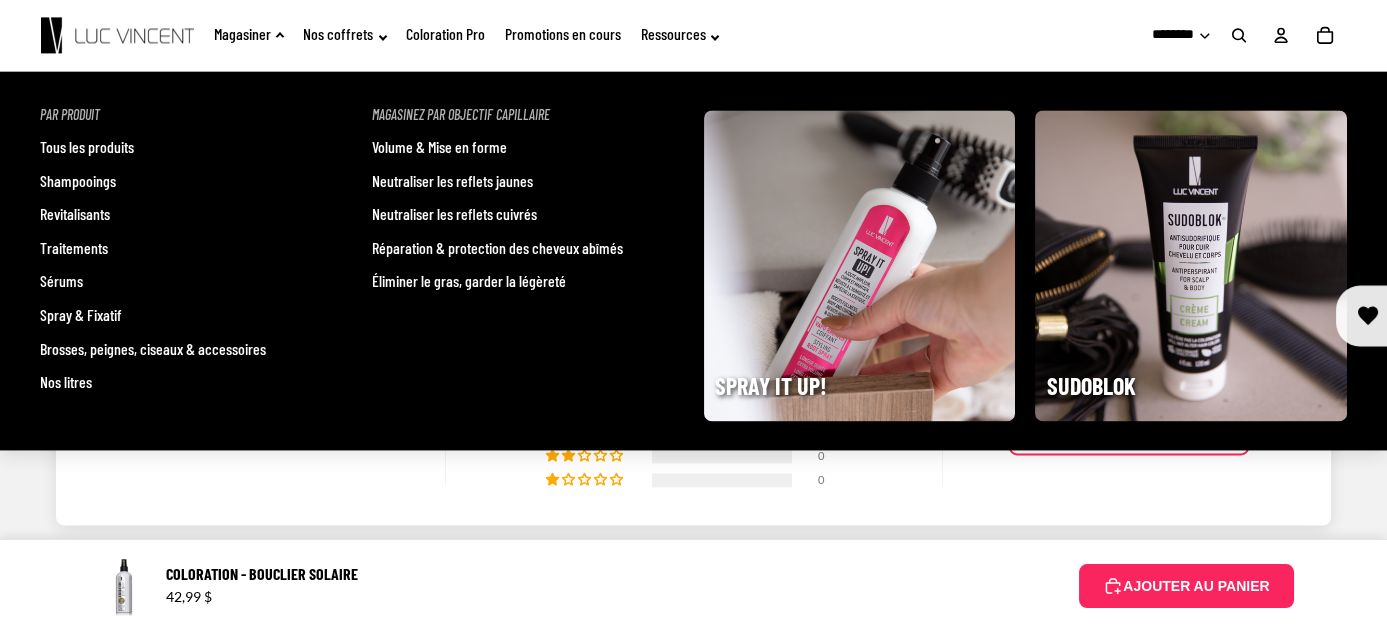 click on "Neutraliser les reflets jaunes" at bounding box center [452, 181] 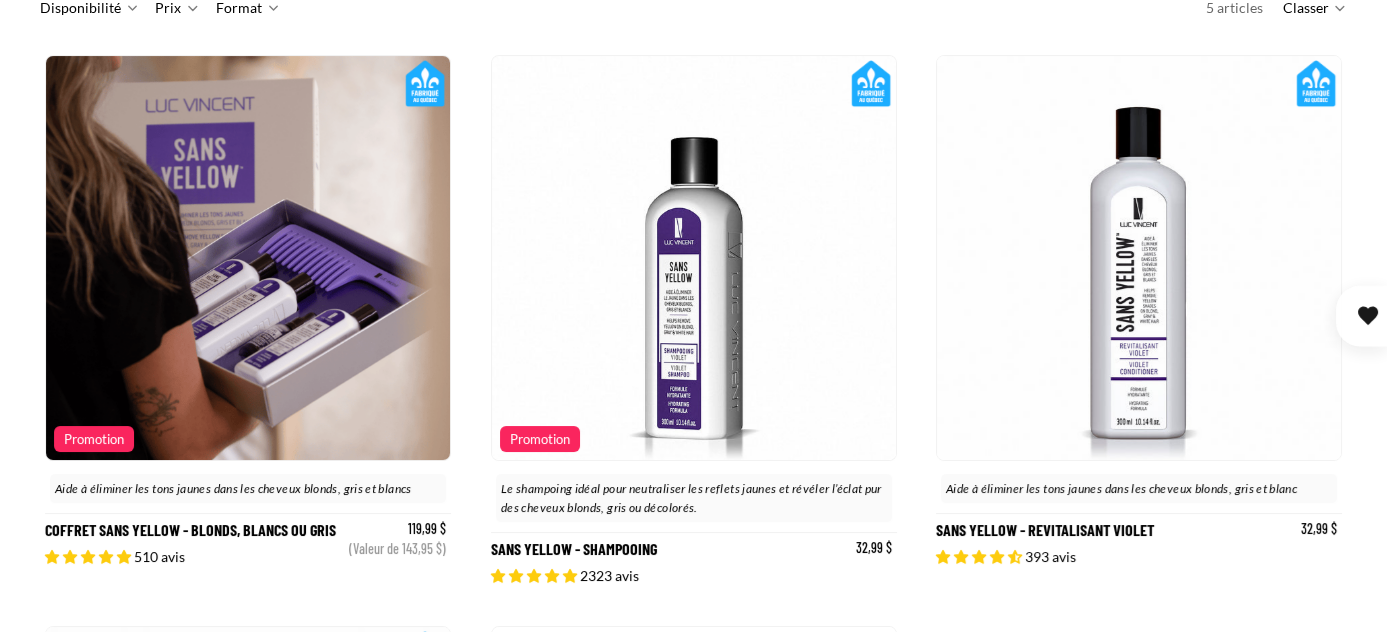 scroll, scrollTop: 333, scrollLeft: 0, axis: vertical 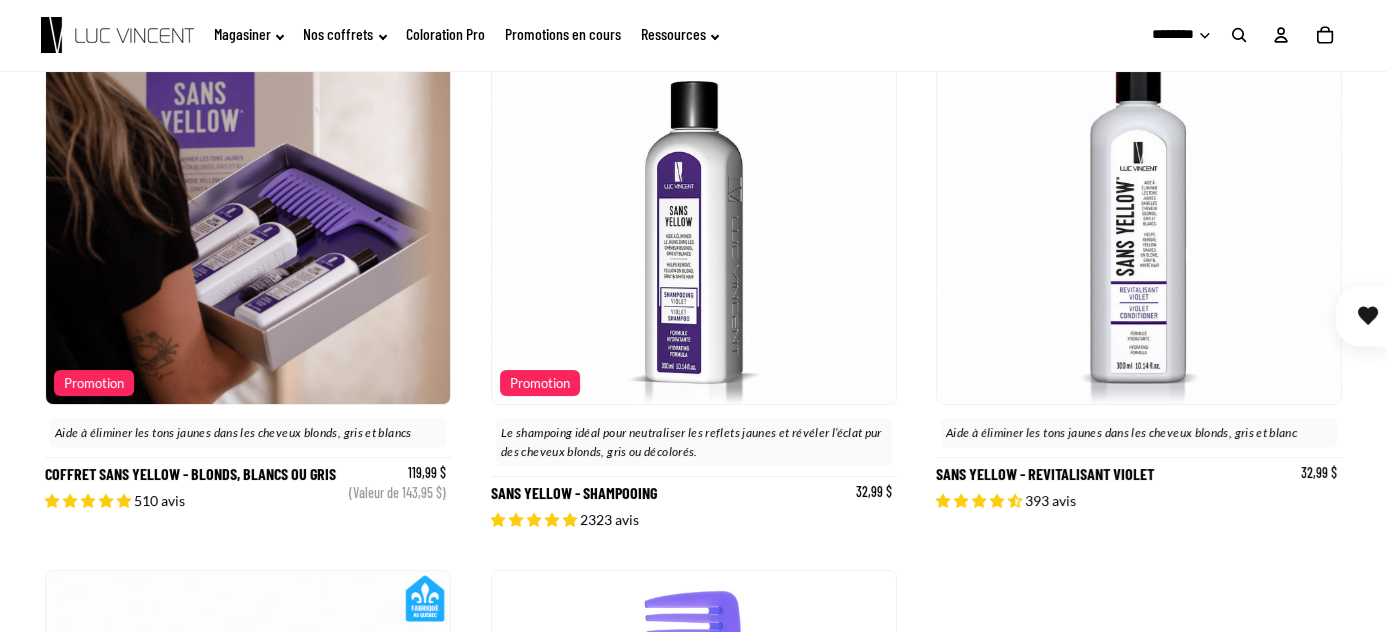 click 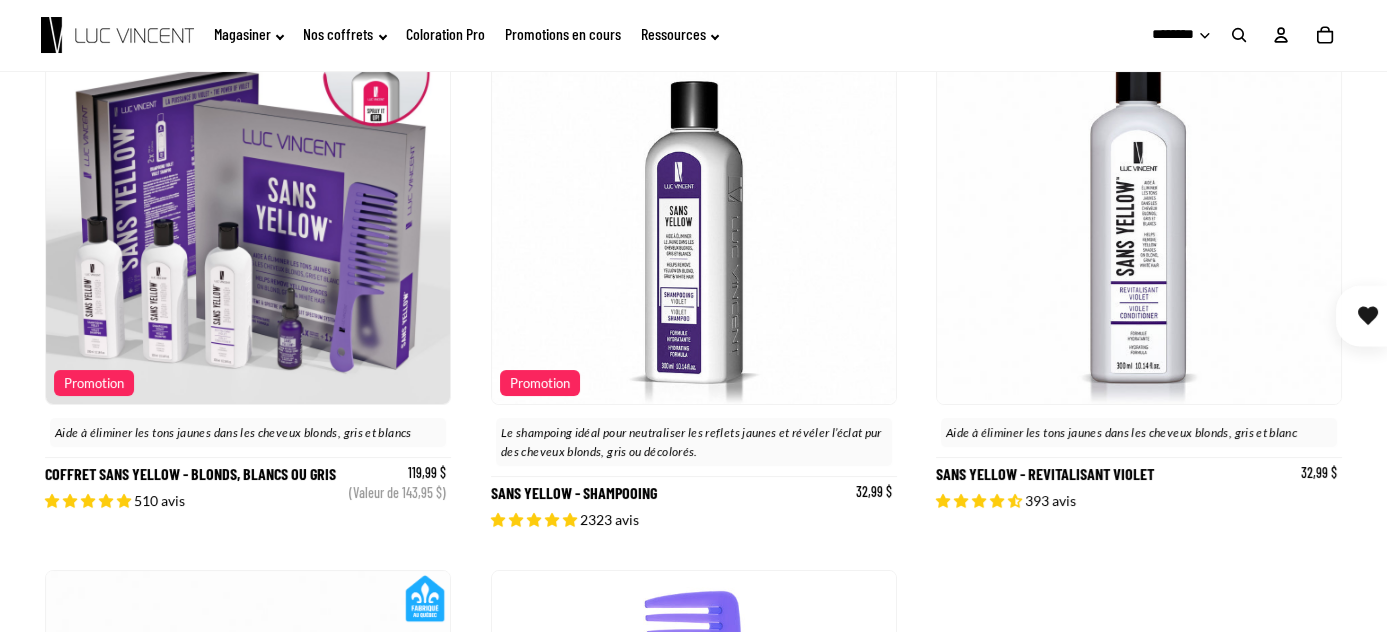 click 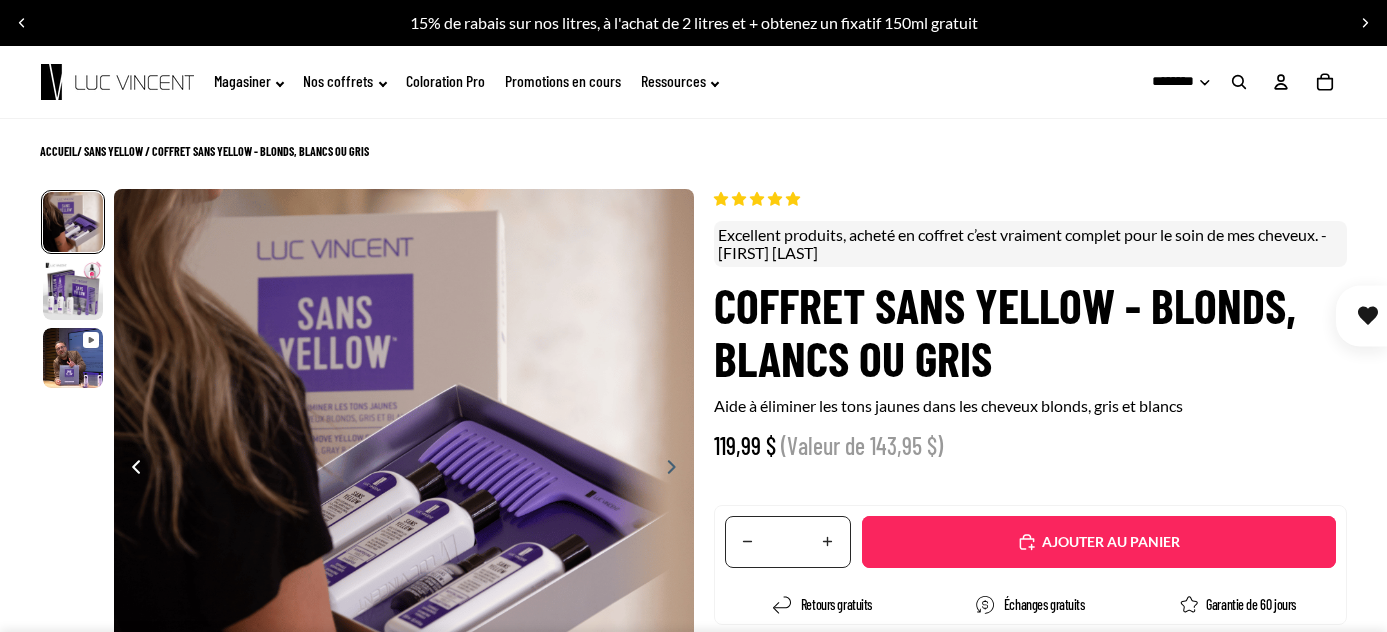 scroll, scrollTop: 0, scrollLeft: 0, axis: both 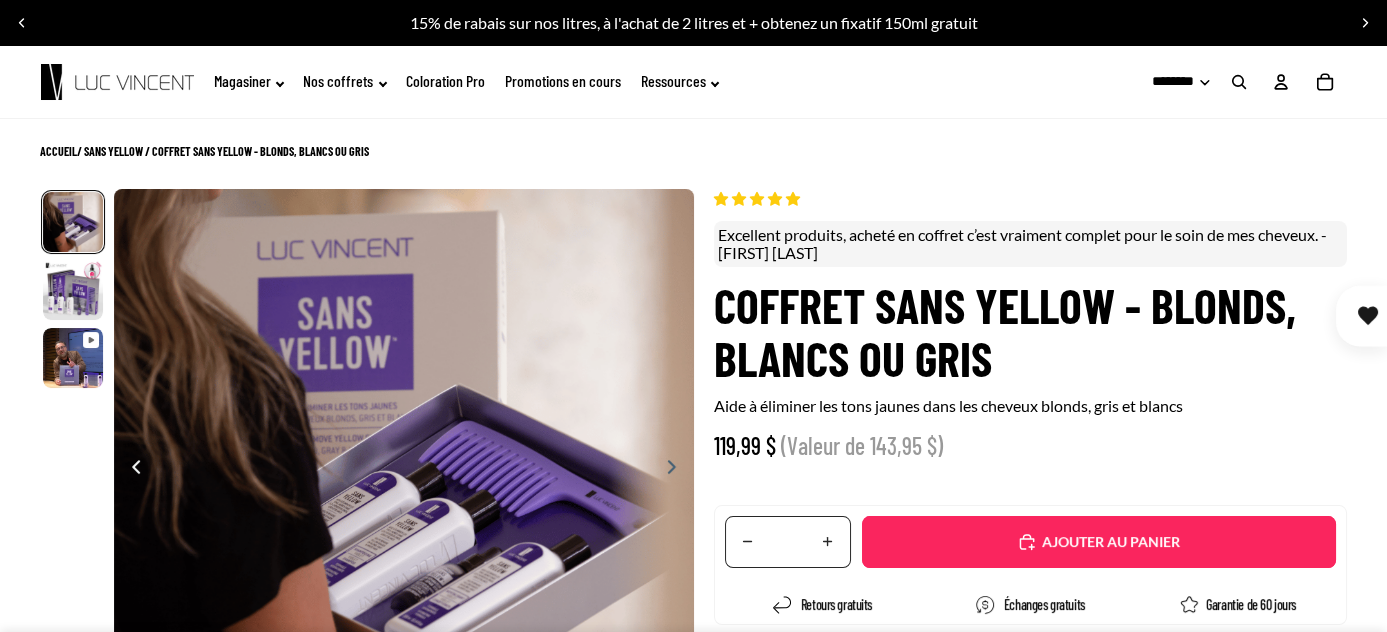 select on "**********" 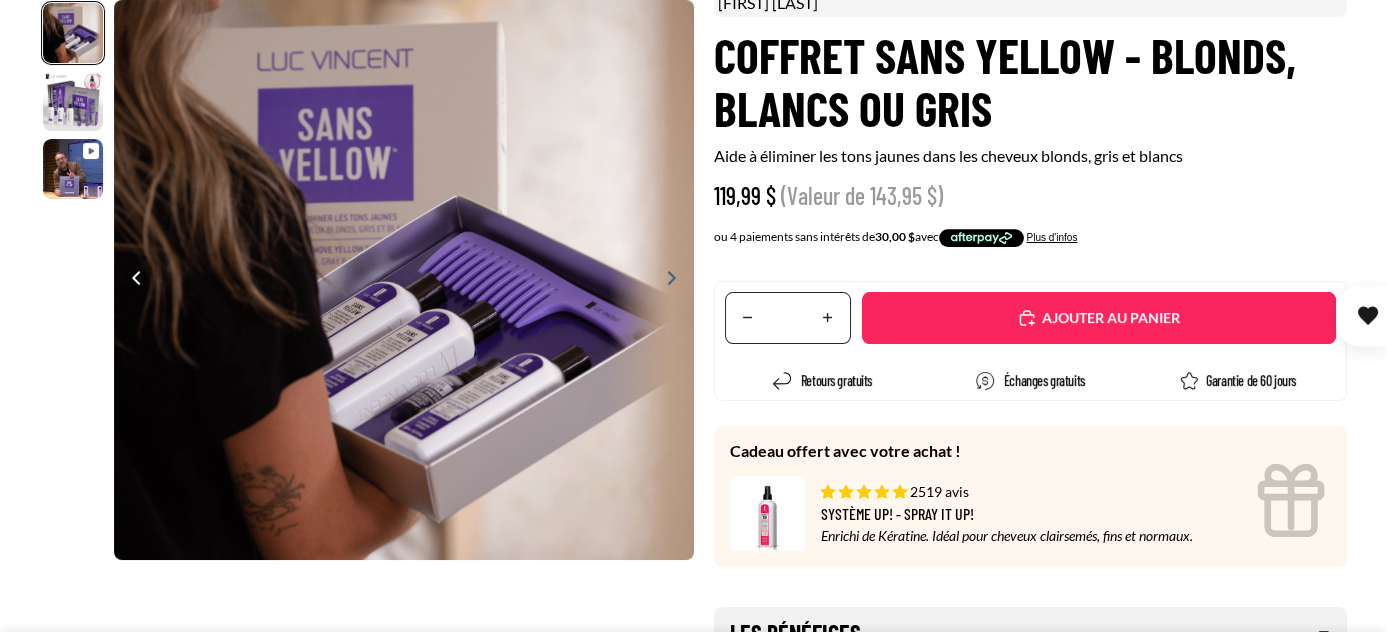scroll, scrollTop: 272, scrollLeft: 0, axis: vertical 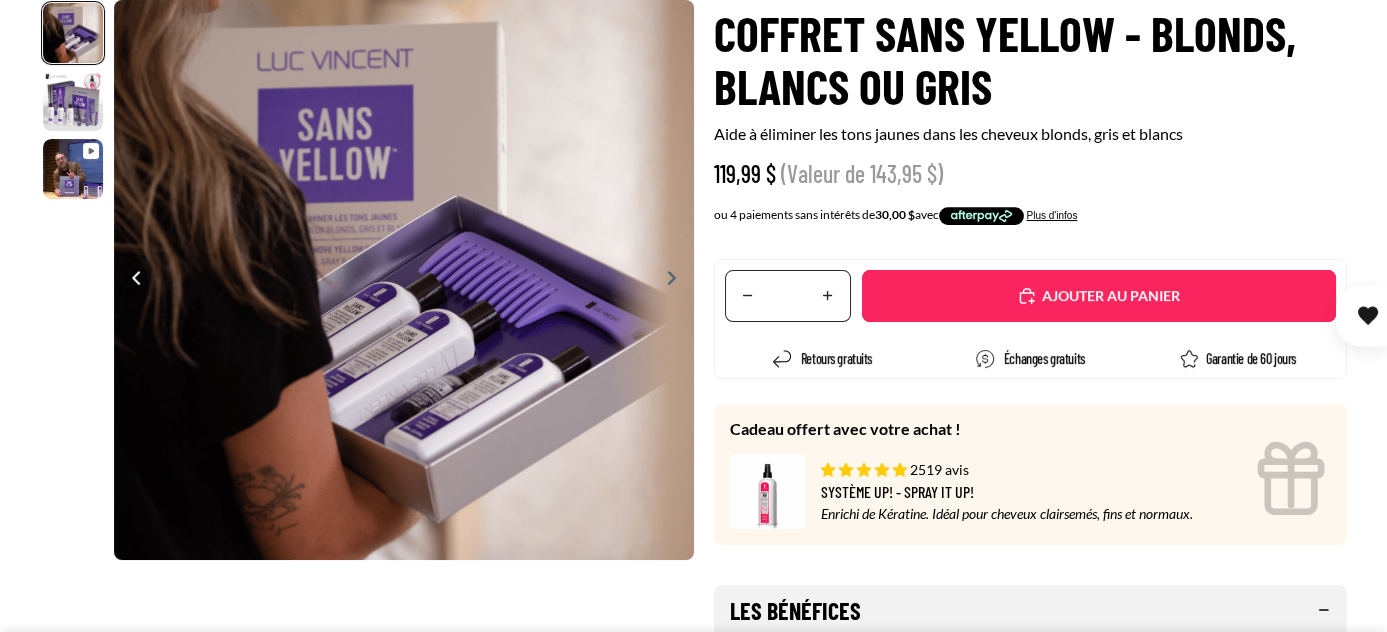 click 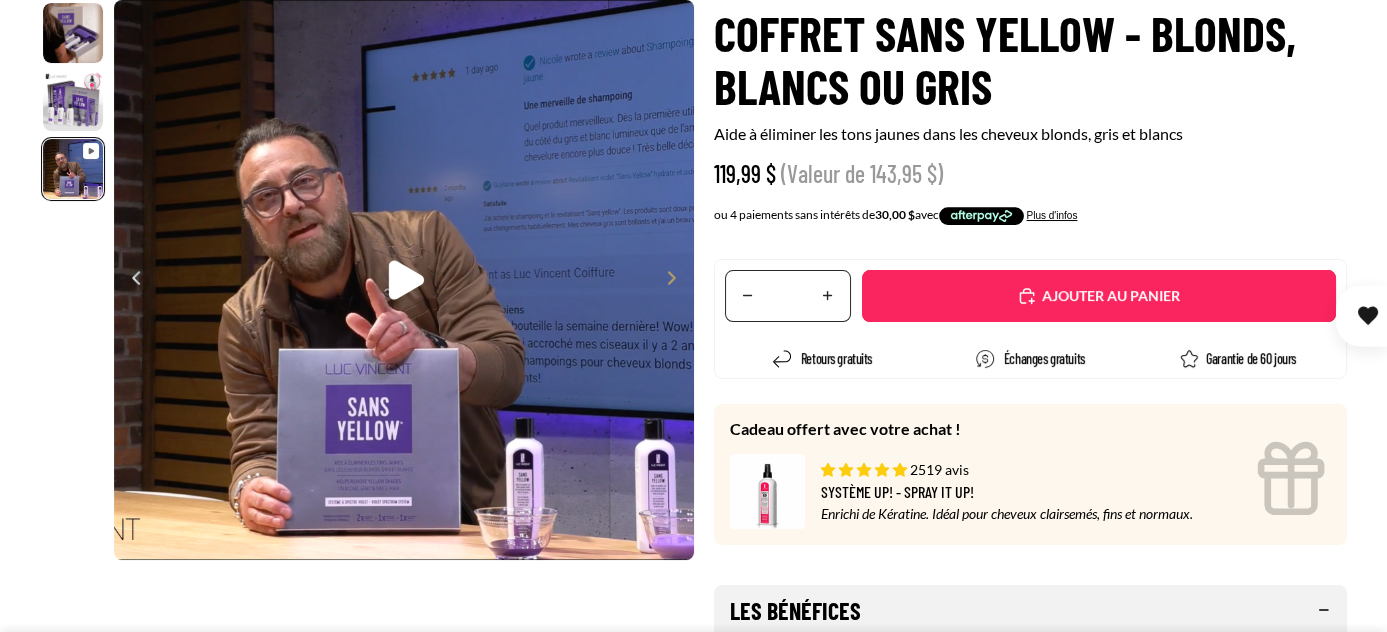 scroll, scrollTop: 0, scrollLeft: 1160, axis: horizontal 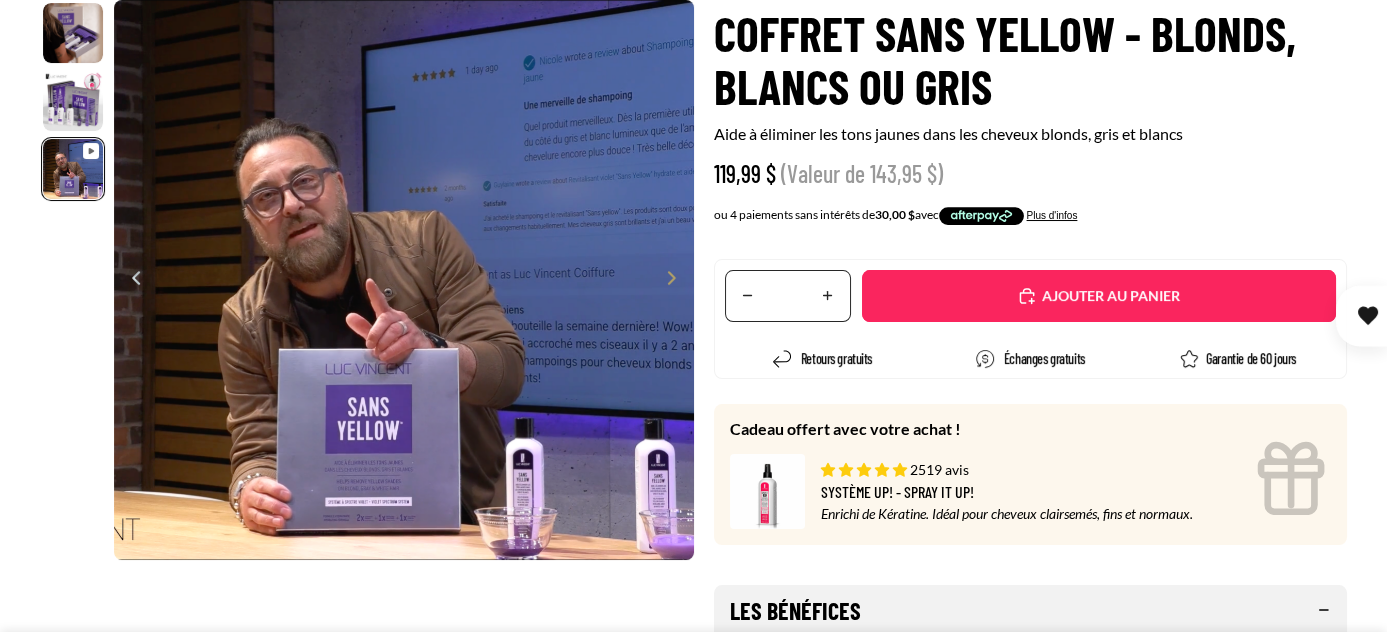 click 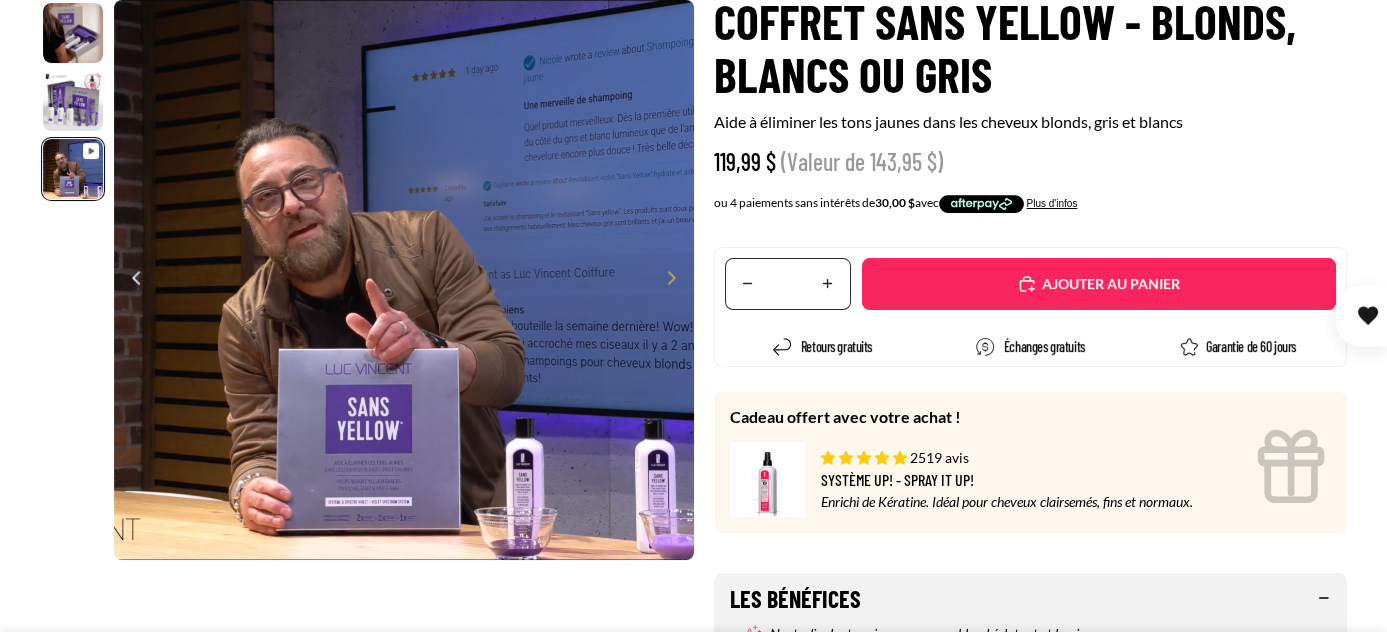 scroll, scrollTop: 424, scrollLeft: 0, axis: vertical 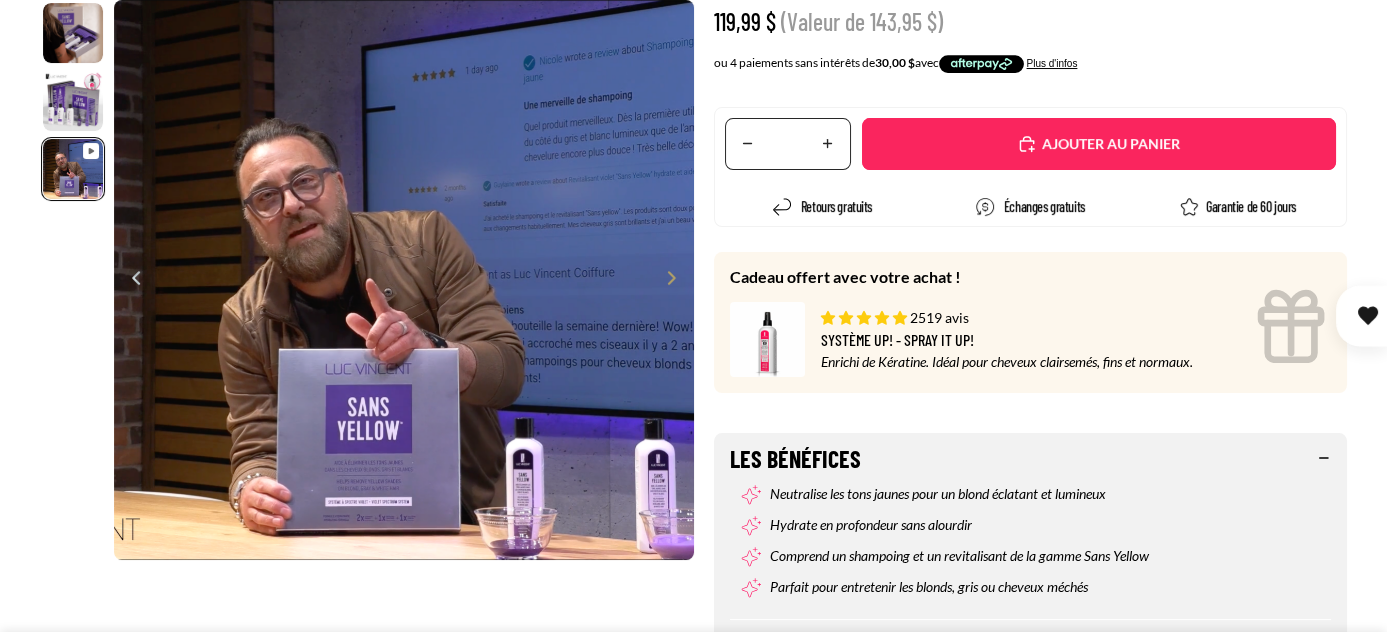 click on "Lire la vidéo
Mettre la vidéo en pause" 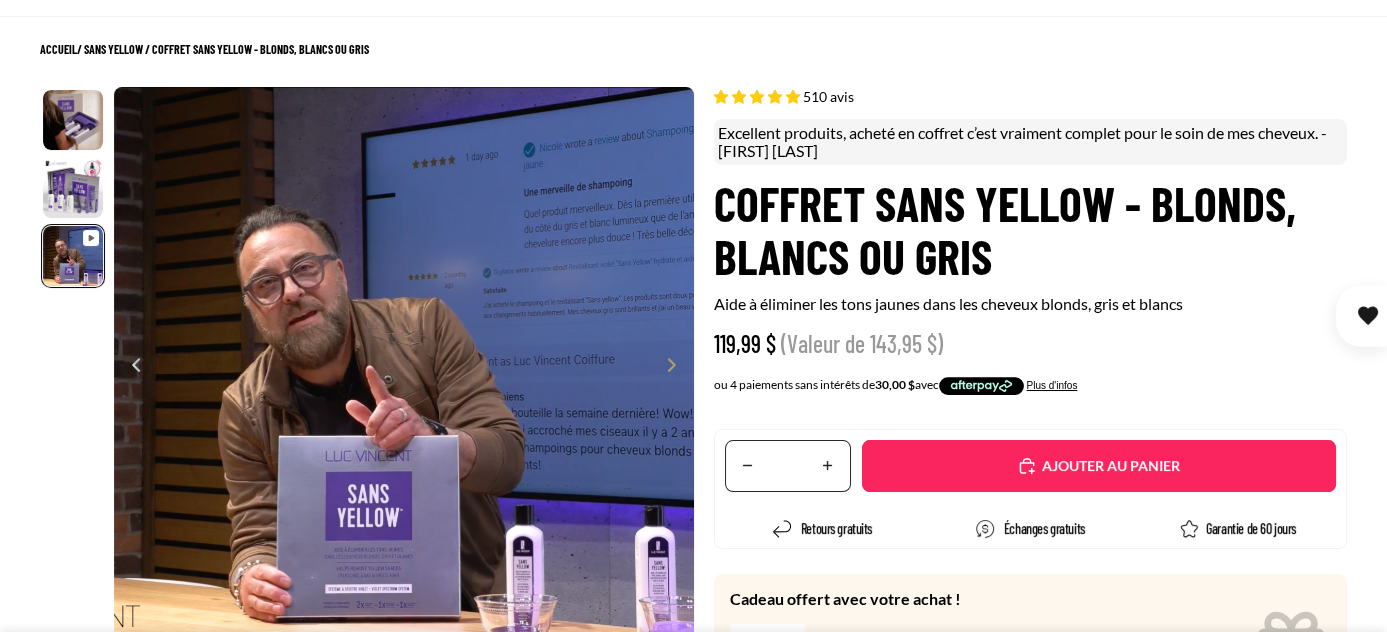 scroll, scrollTop: 0, scrollLeft: 0, axis: both 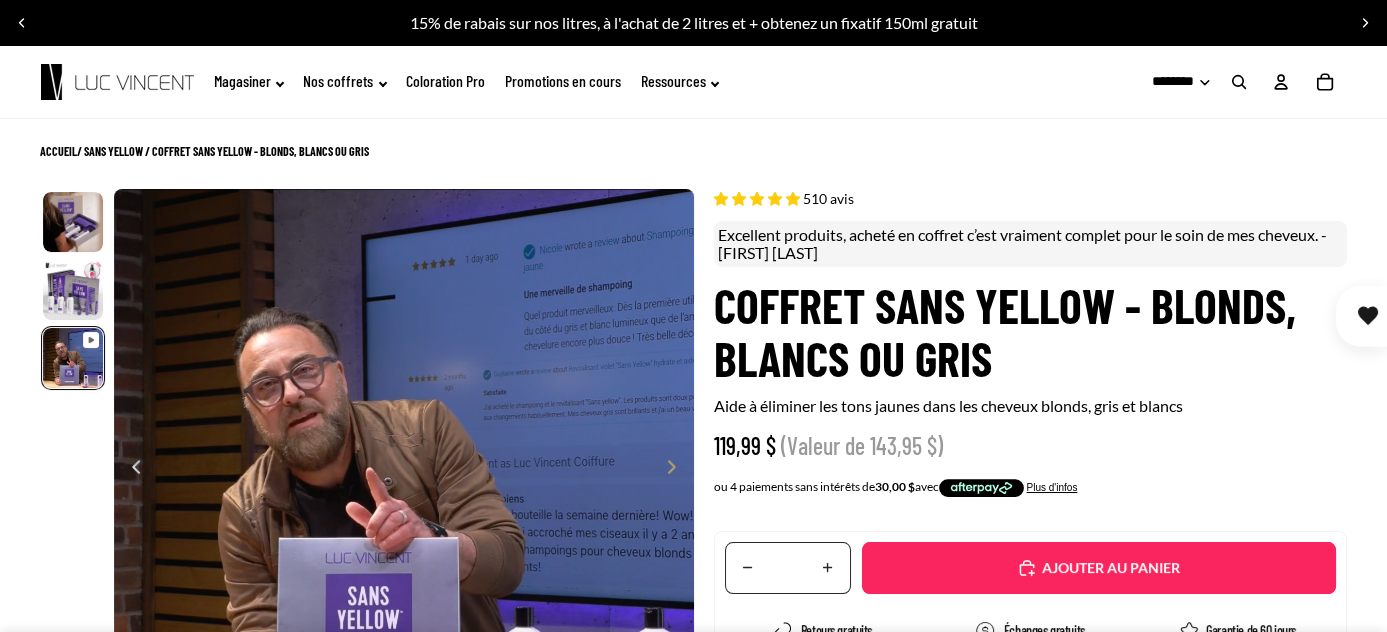 click 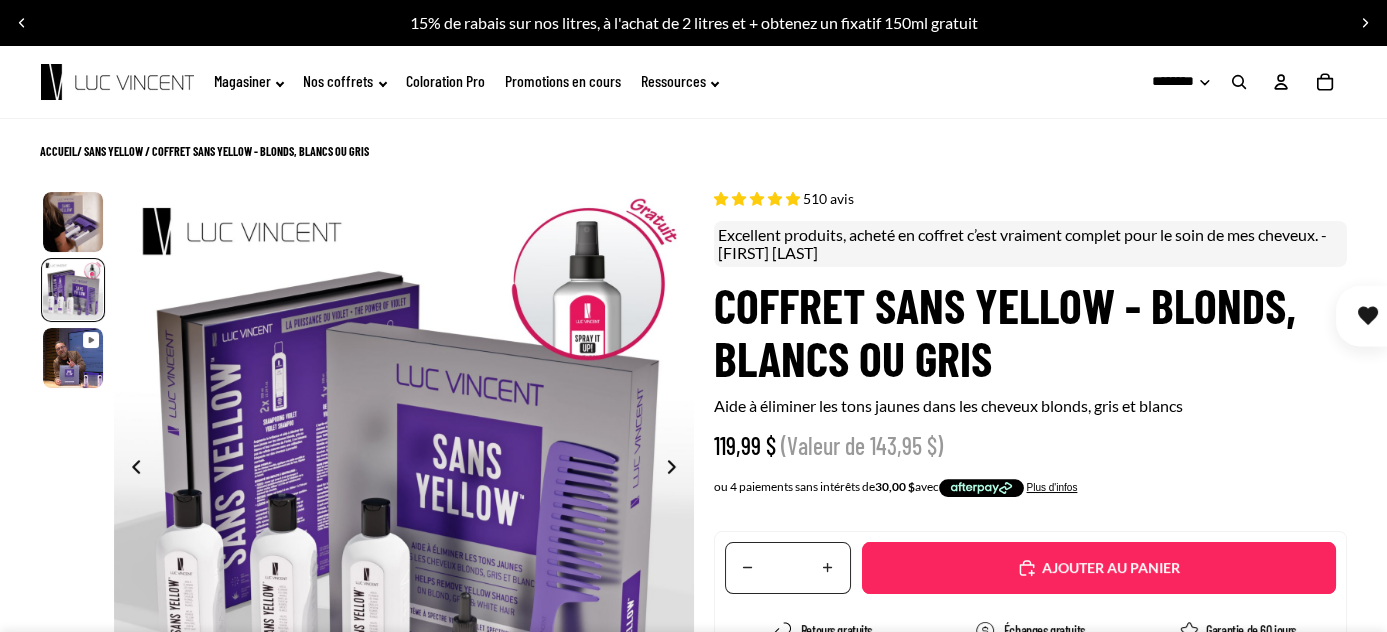 scroll, scrollTop: 0, scrollLeft: 580, axis: horizontal 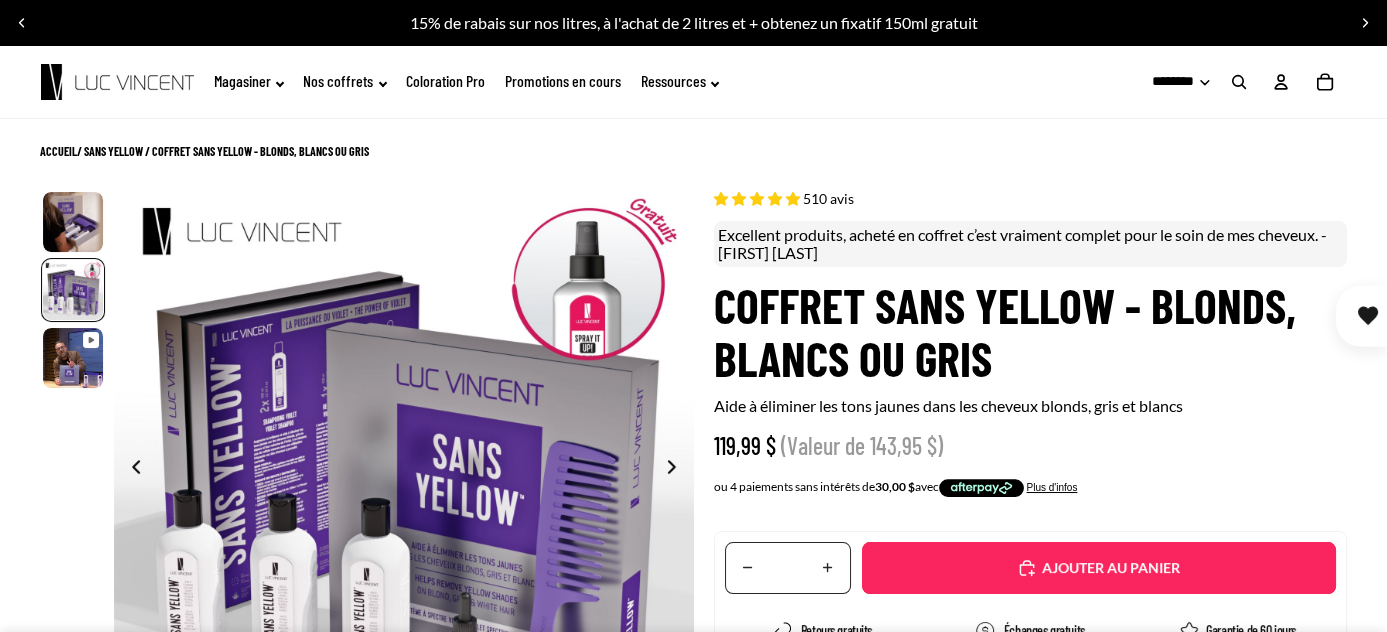 click 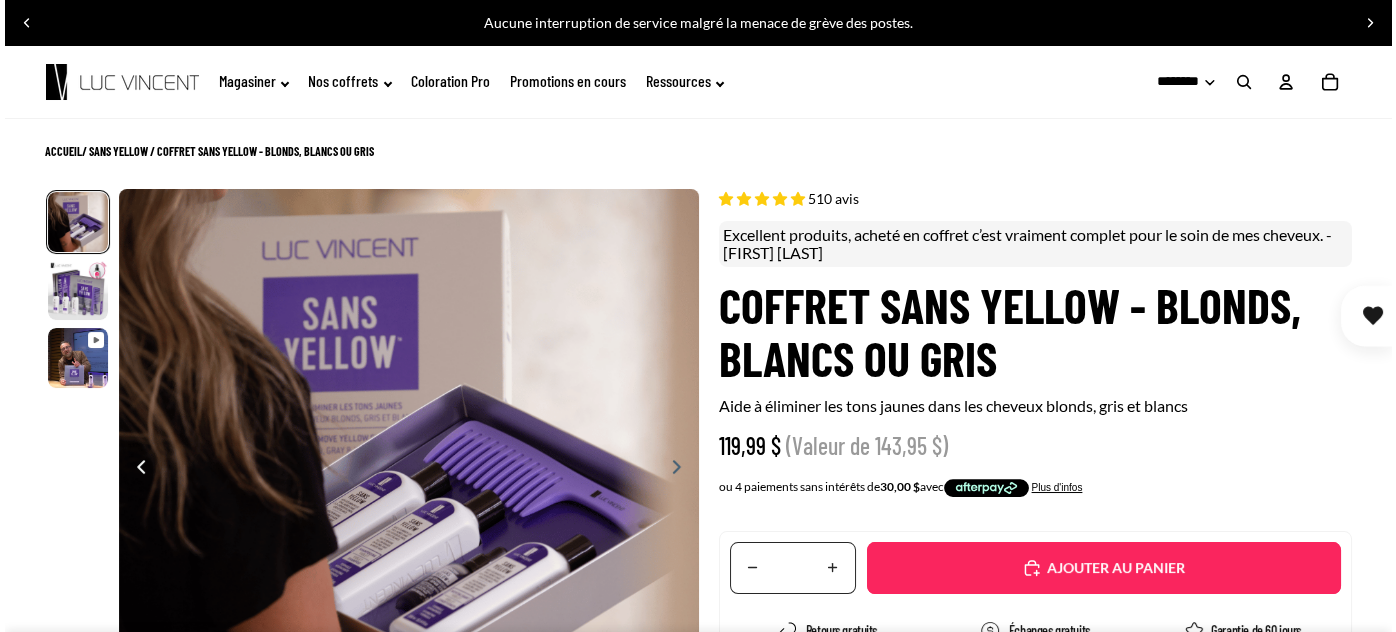 scroll, scrollTop: 0, scrollLeft: 0, axis: both 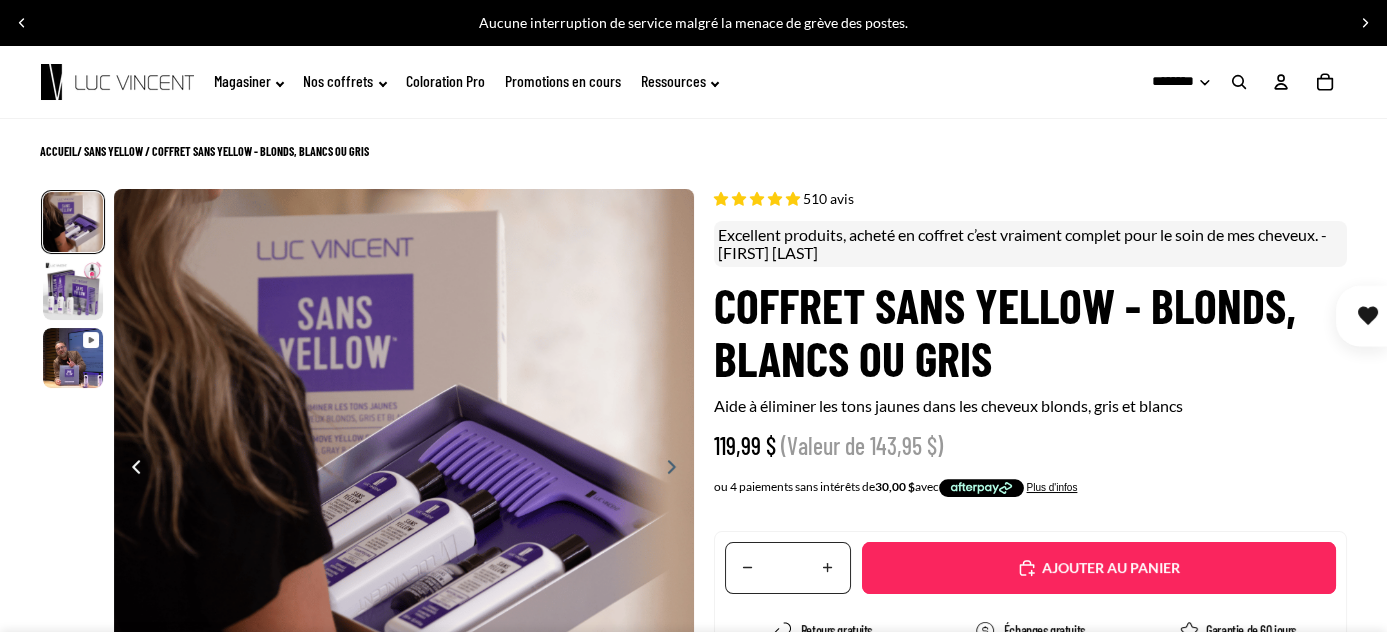 click 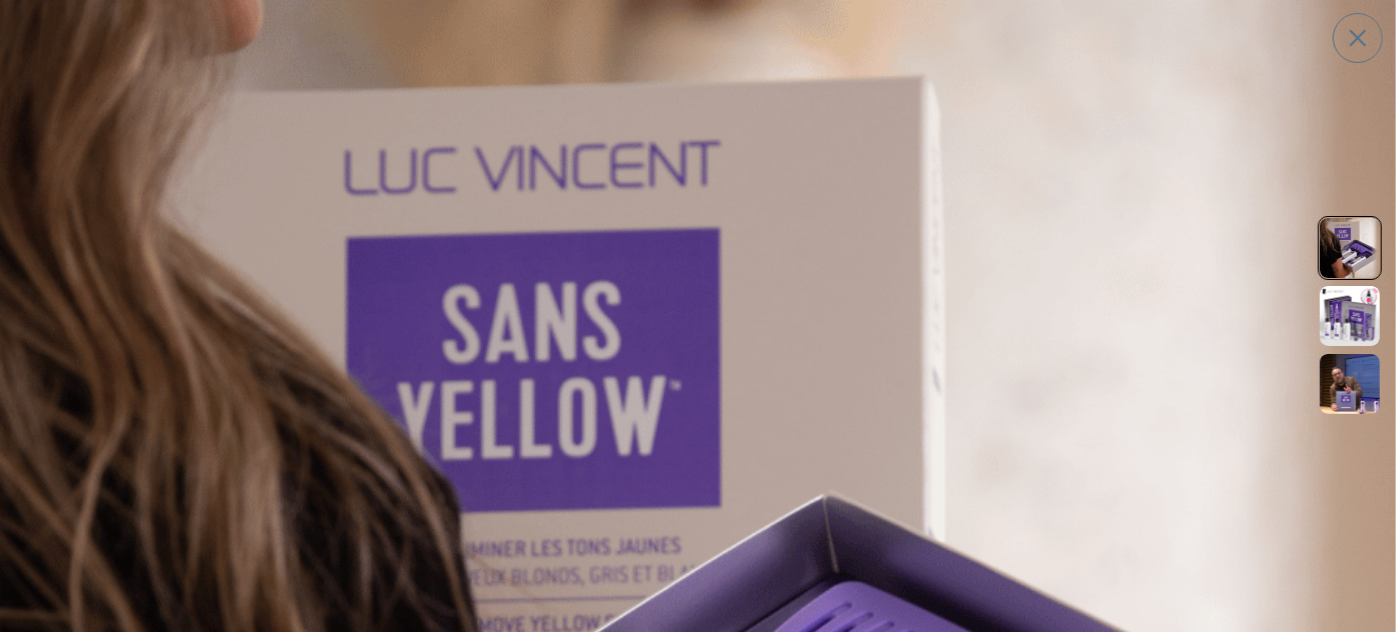 click at bounding box center [1350, 384] 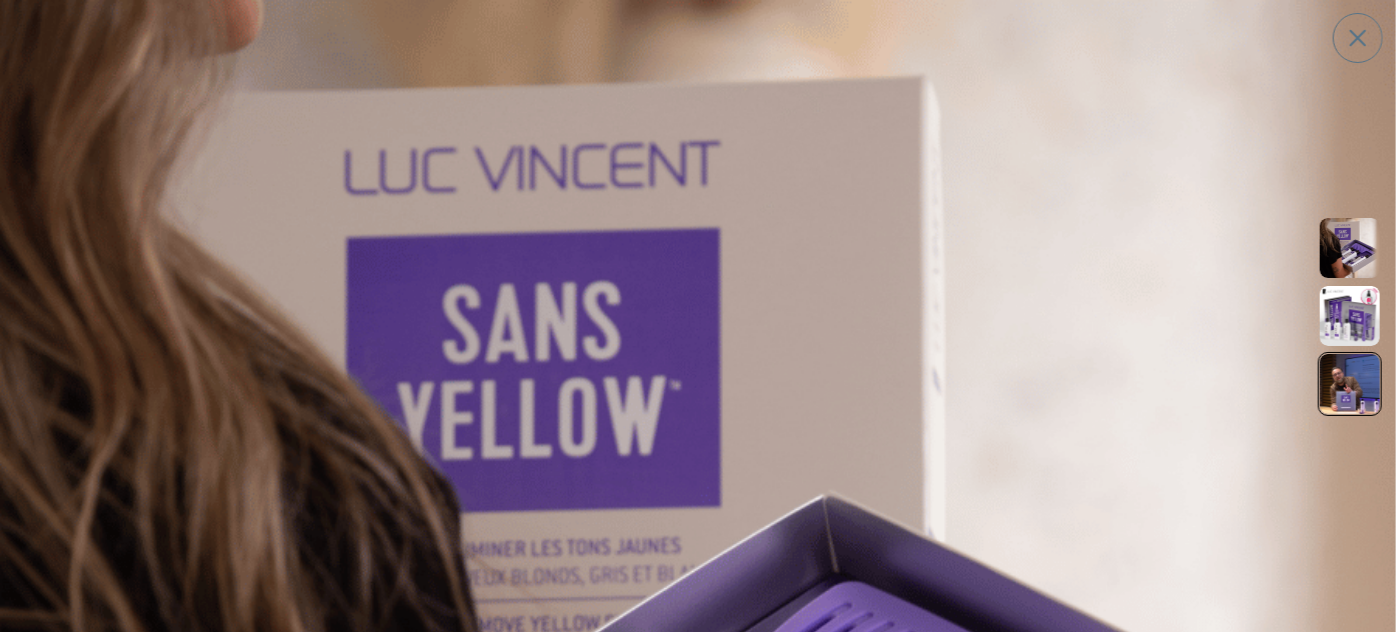 scroll, scrollTop: 0, scrollLeft: 1170, axis: horizontal 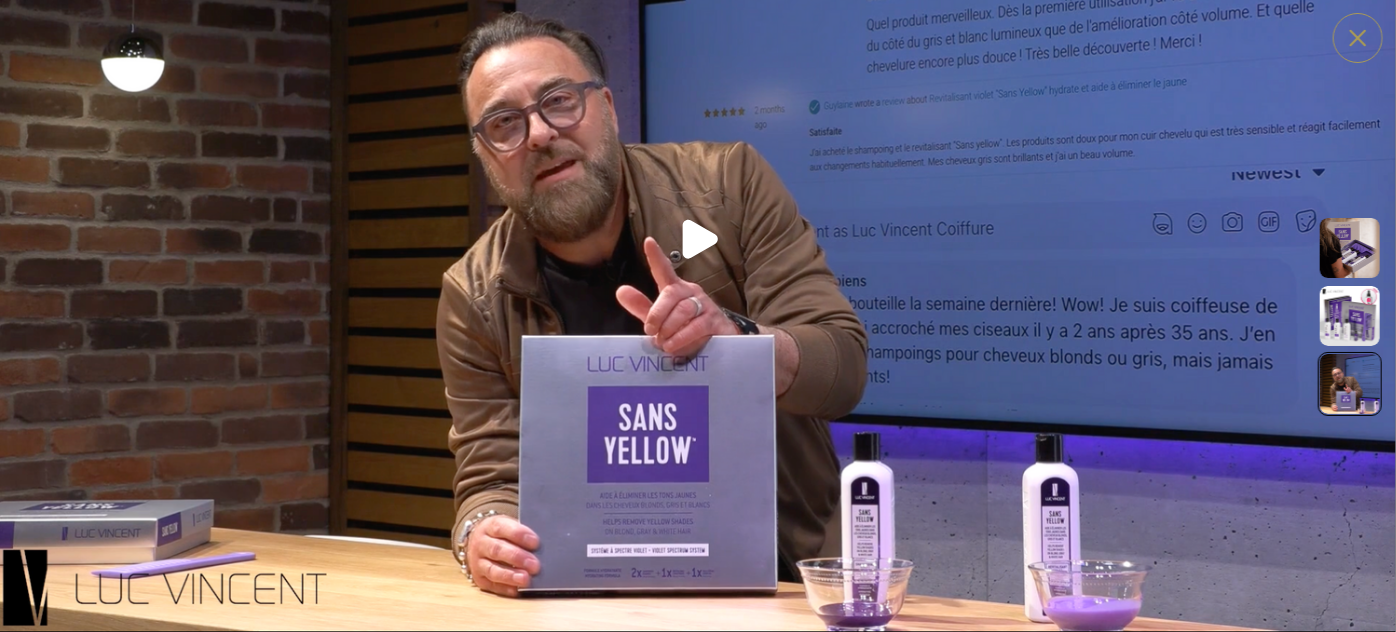click on "Lire la vidéo" at bounding box center [698, 239] 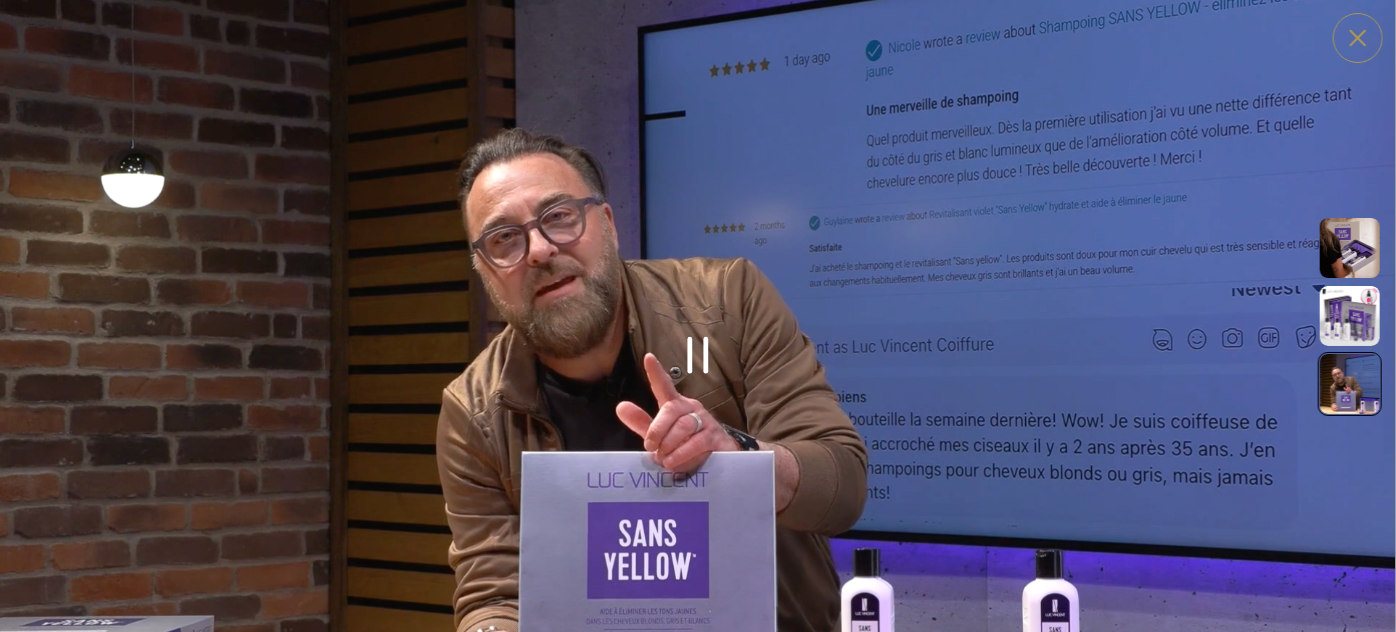 scroll, scrollTop: 2826, scrollLeft: 0, axis: vertical 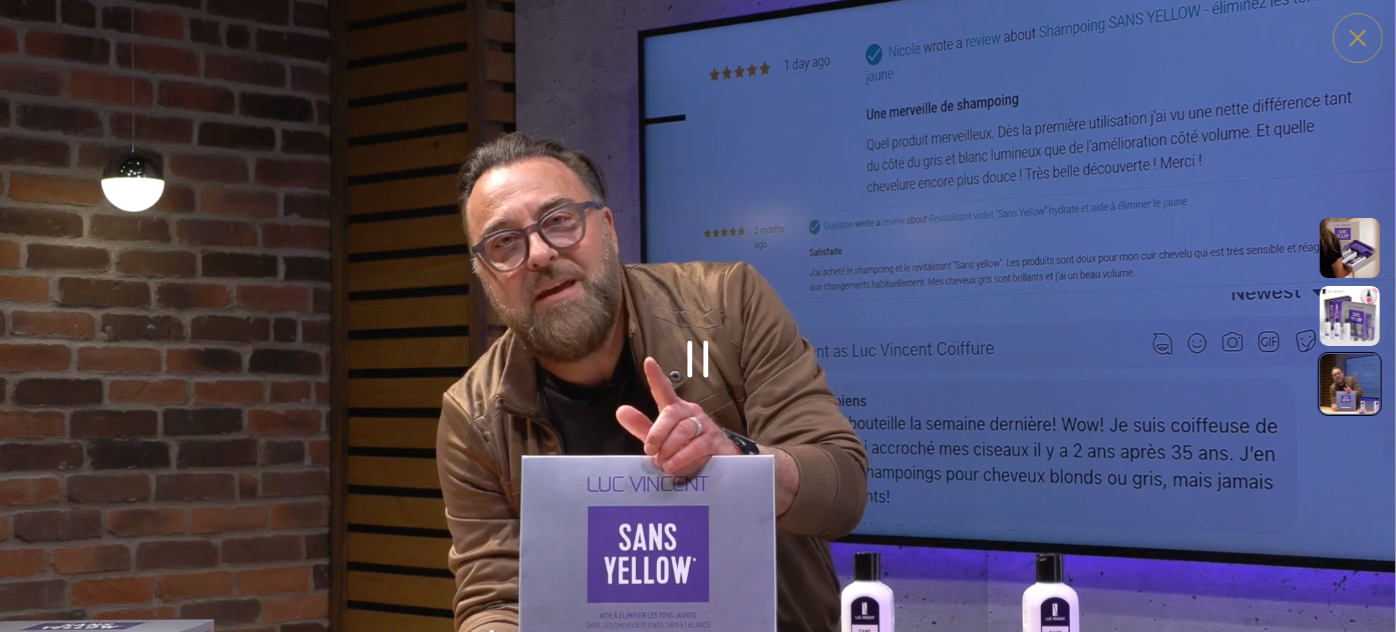 click 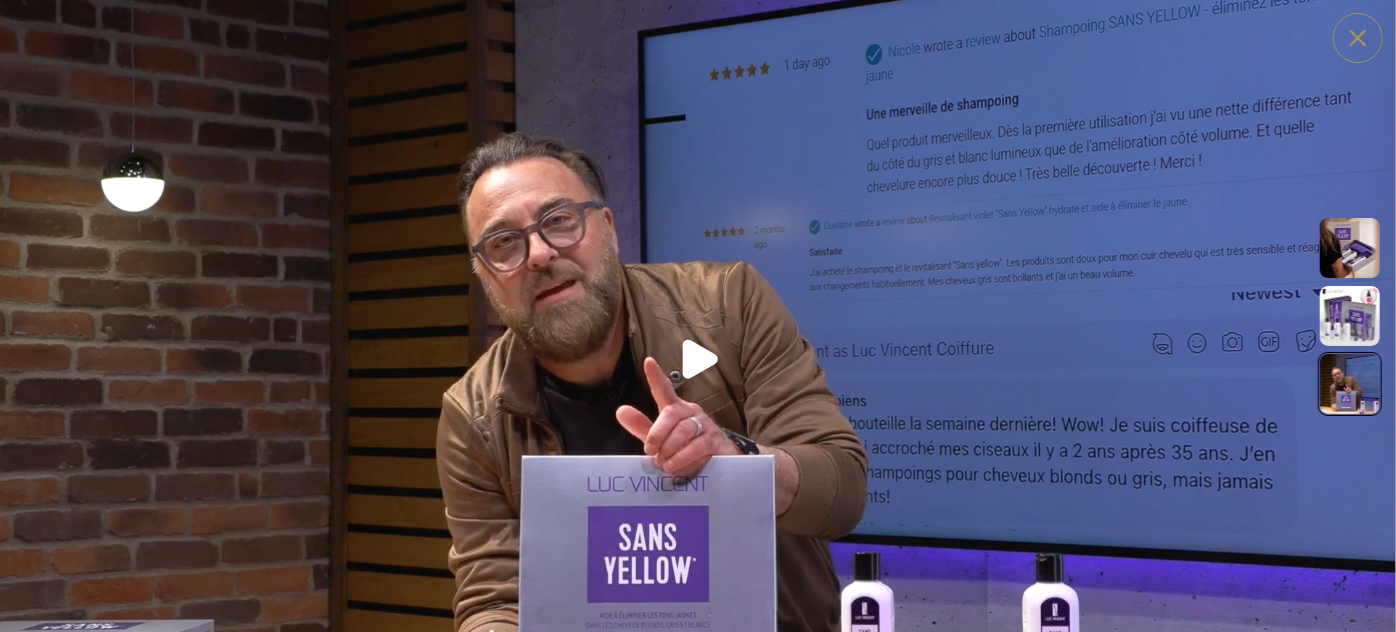 click 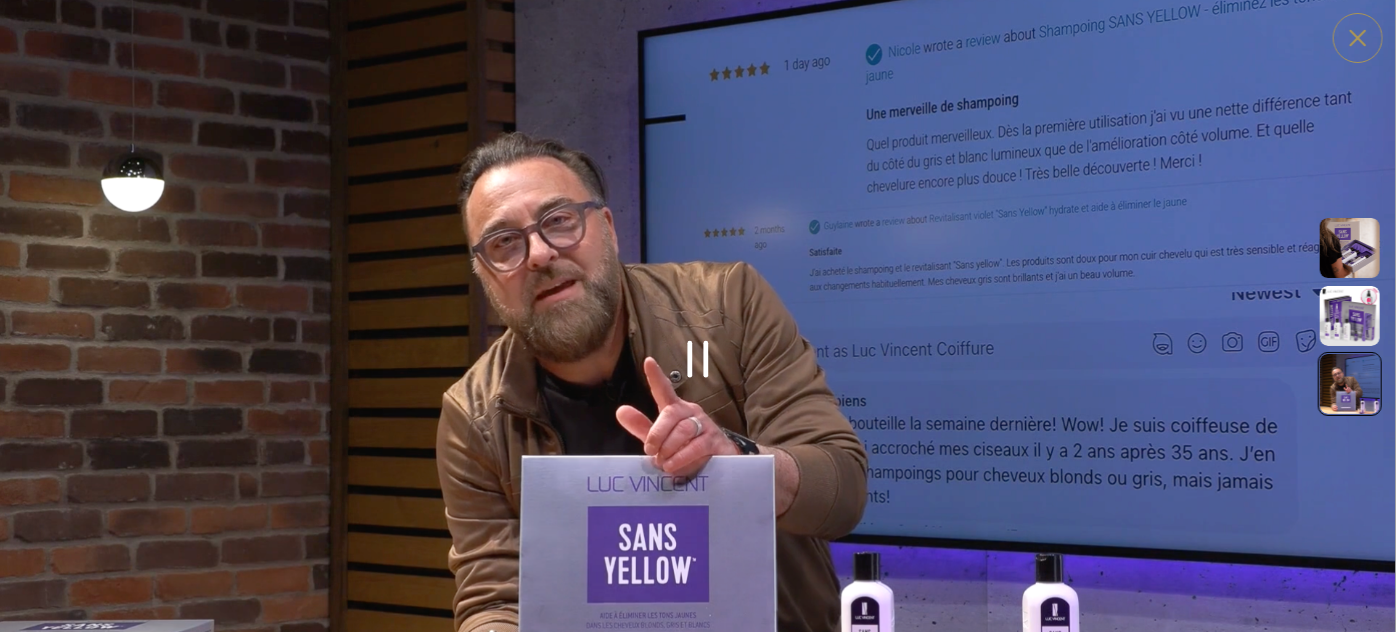 click 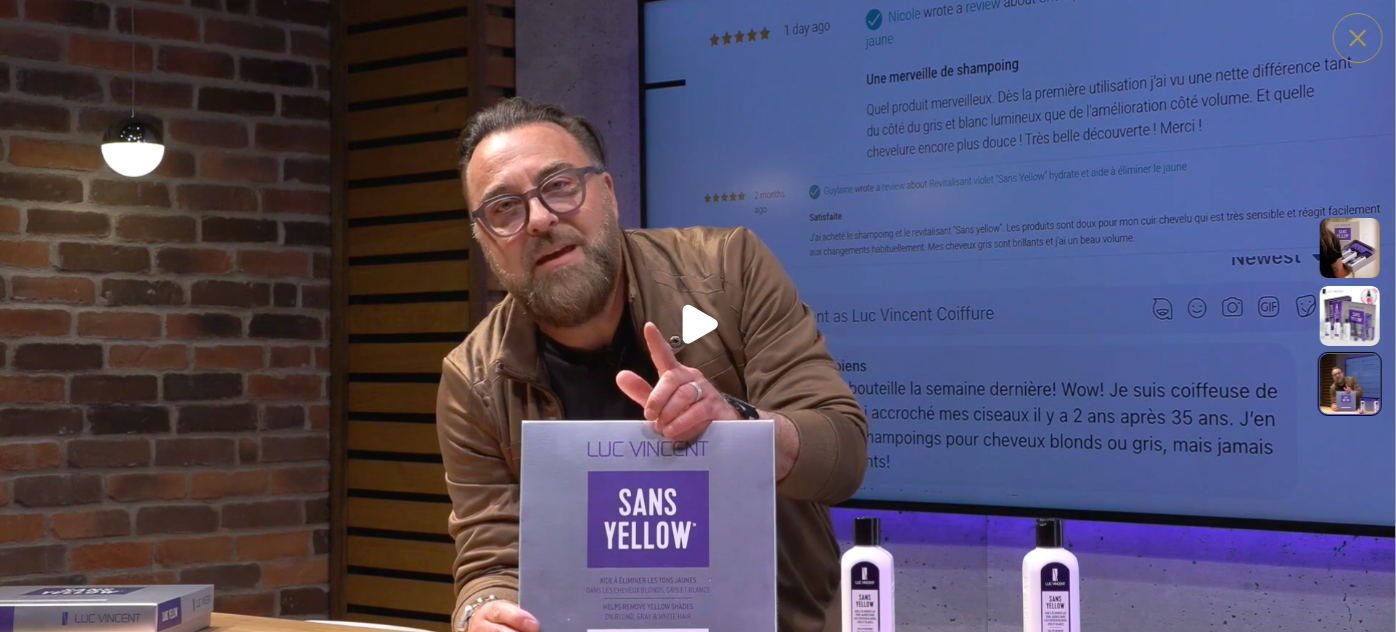 scroll, scrollTop: 2947, scrollLeft: 0, axis: vertical 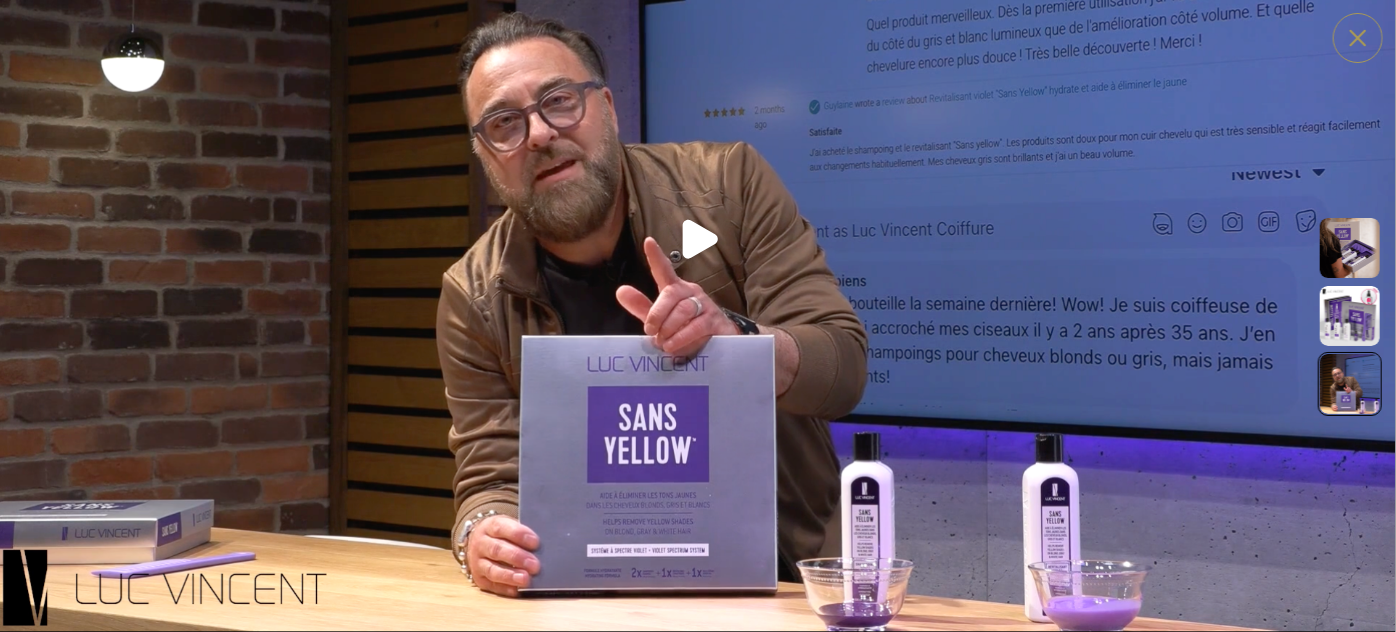 click on "Lire la vidéo
Mettre la vidéo en pause" at bounding box center [698, 239] 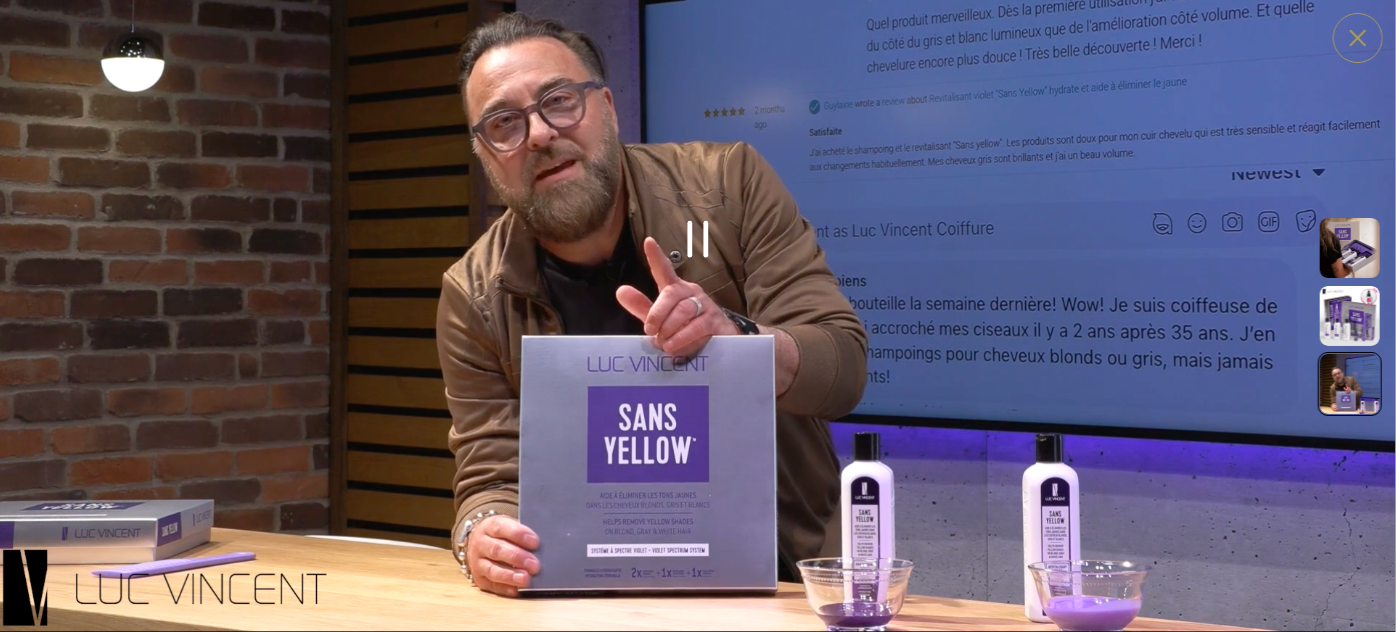 click on "Lire la vidéo
Mettre la vidéo en pause" at bounding box center [698, 239] 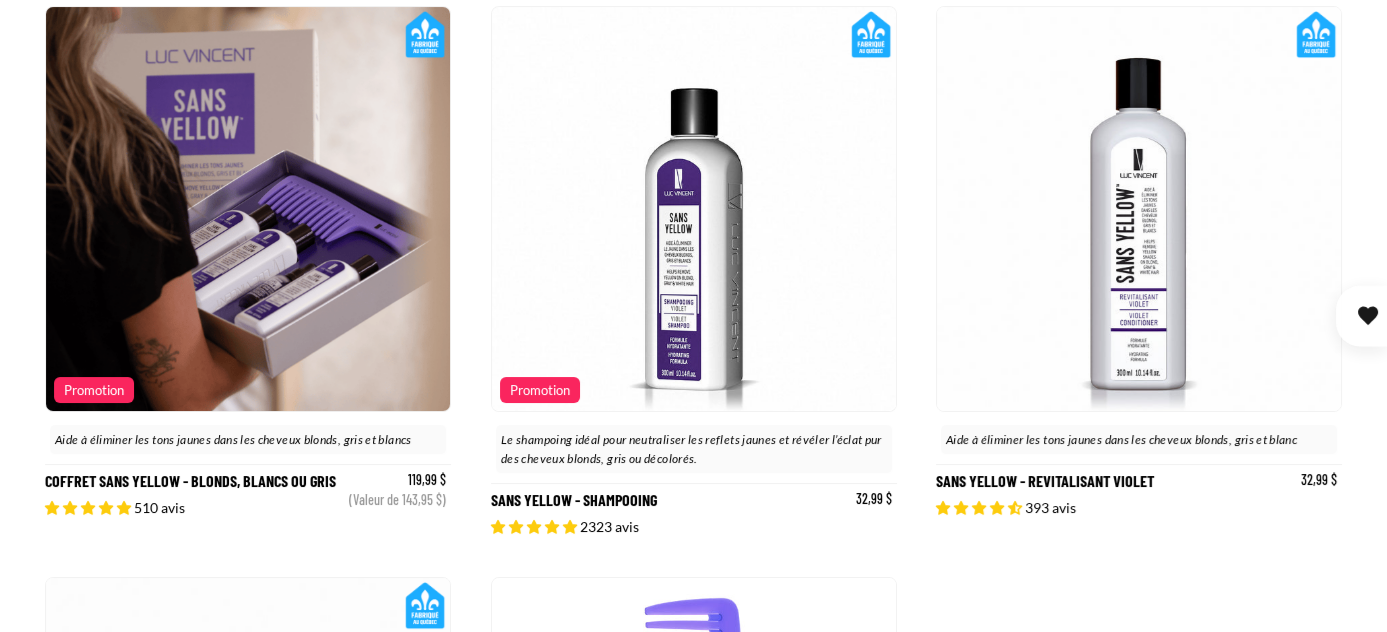 scroll, scrollTop: 333, scrollLeft: 0, axis: vertical 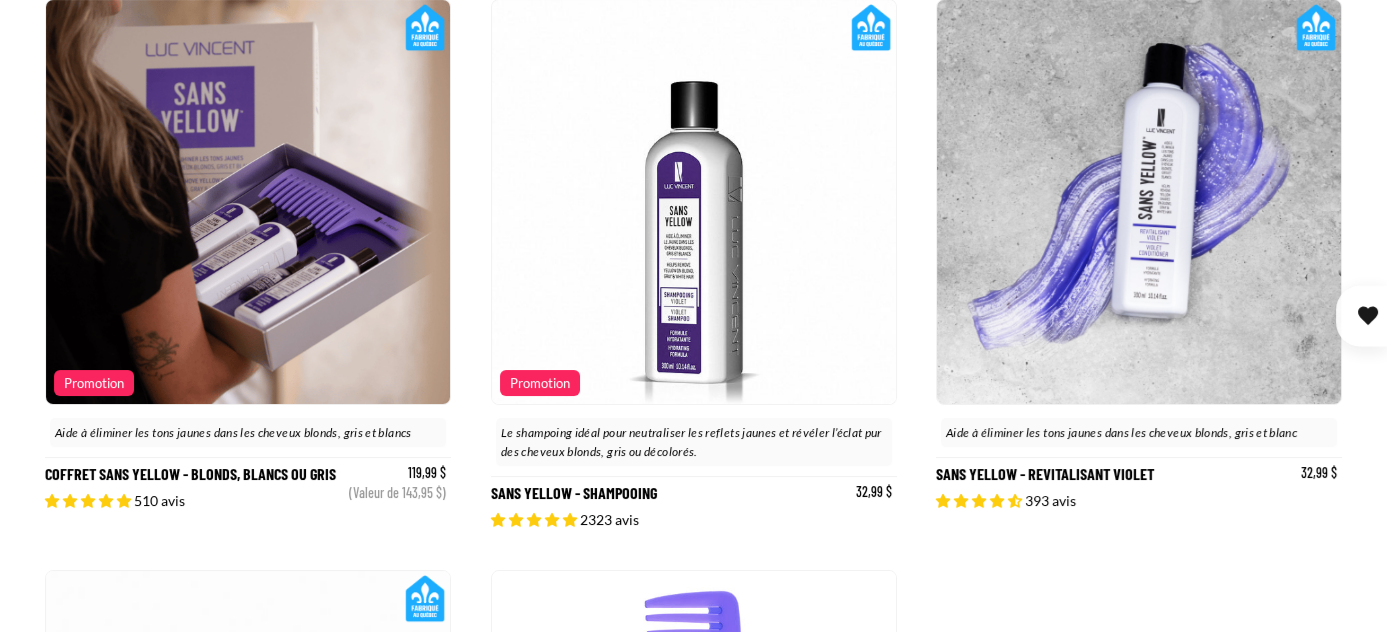 click 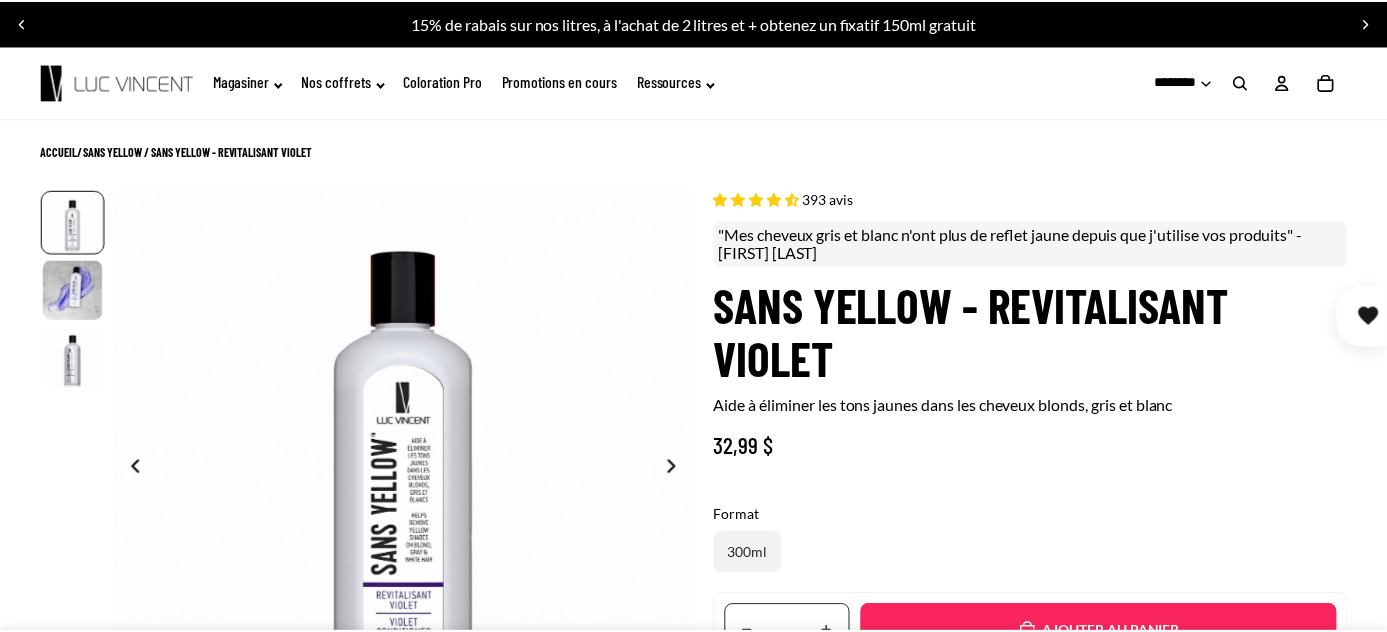 scroll, scrollTop: 0, scrollLeft: 0, axis: both 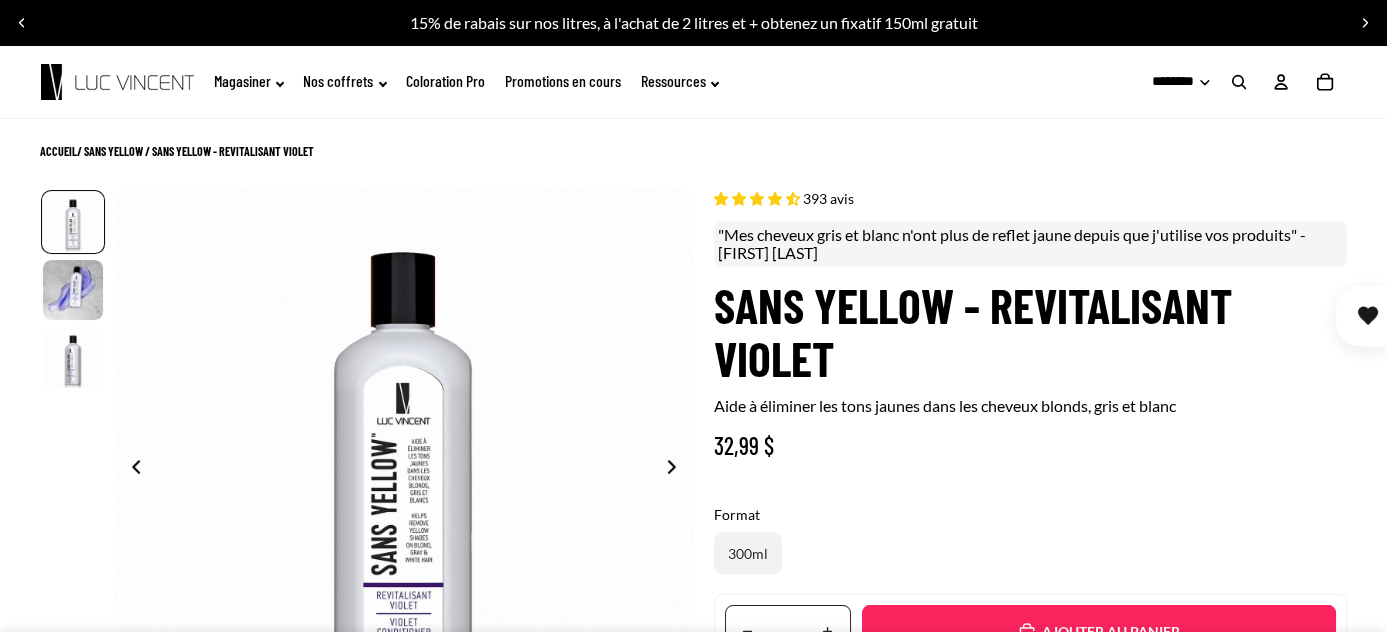 select on "**********" 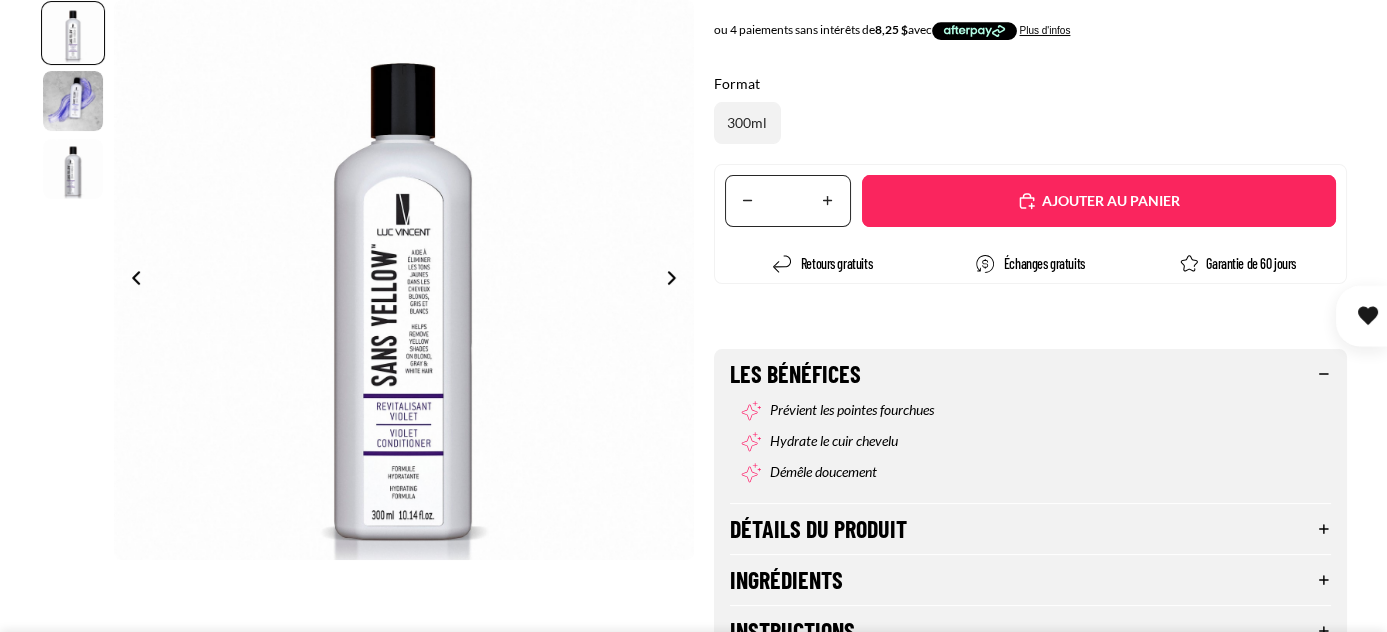 scroll, scrollTop: 514, scrollLeft: 0, axis: vertical 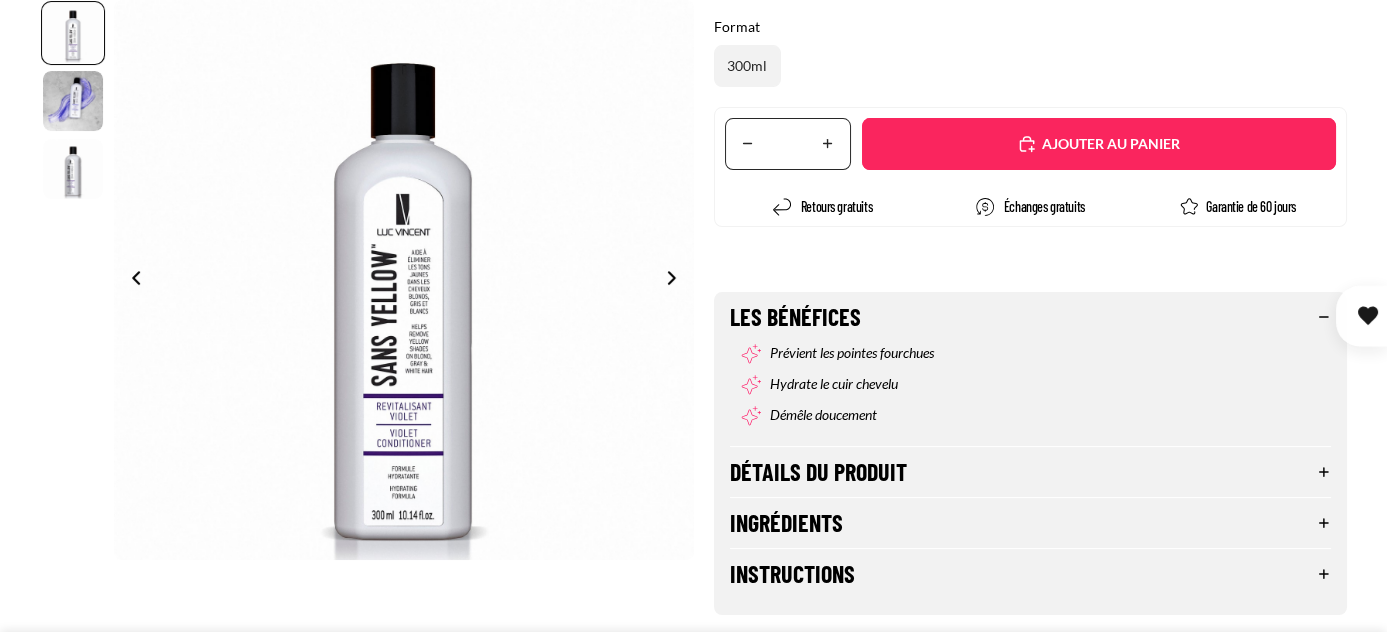 click on "Détails du produit" at bounding box center (1031, 472) 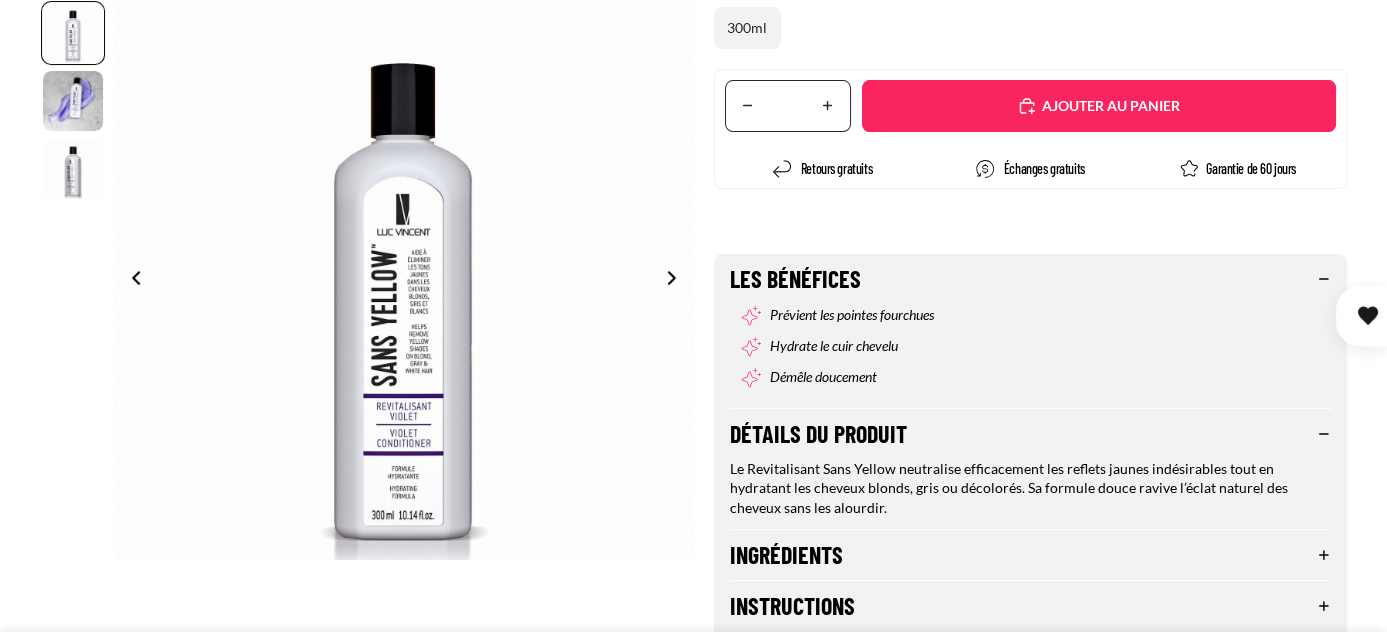 scroll, scrollTop: 666, scrollLeft: 0, axis: vertical 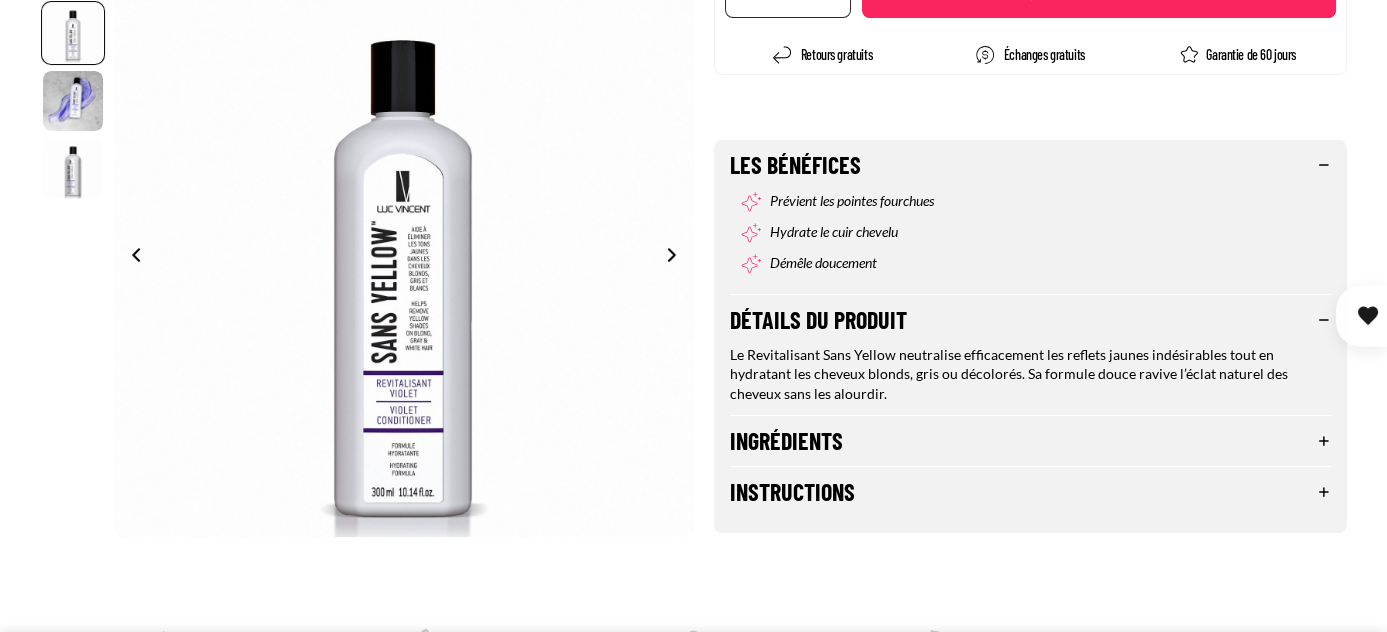 click on "Ingrédients" at bounding box center (1031, 441) 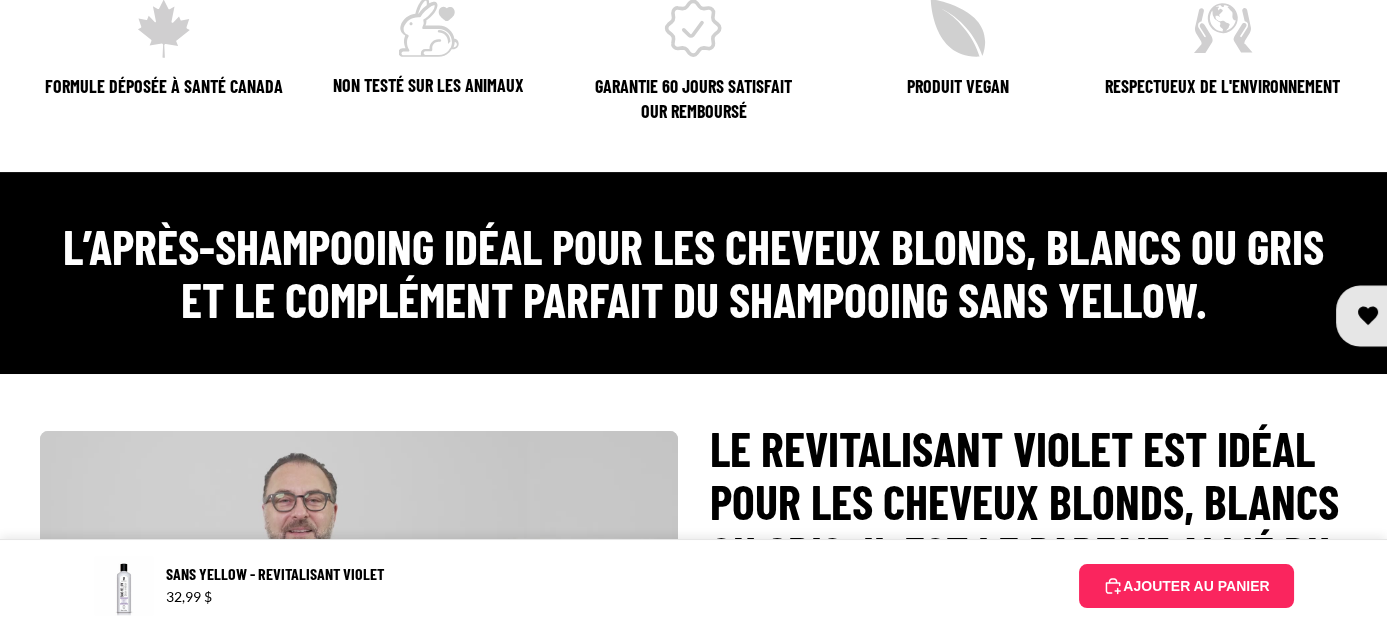 scroll, scrollTop: 1424, scrollLeft: 0, axis: vertical 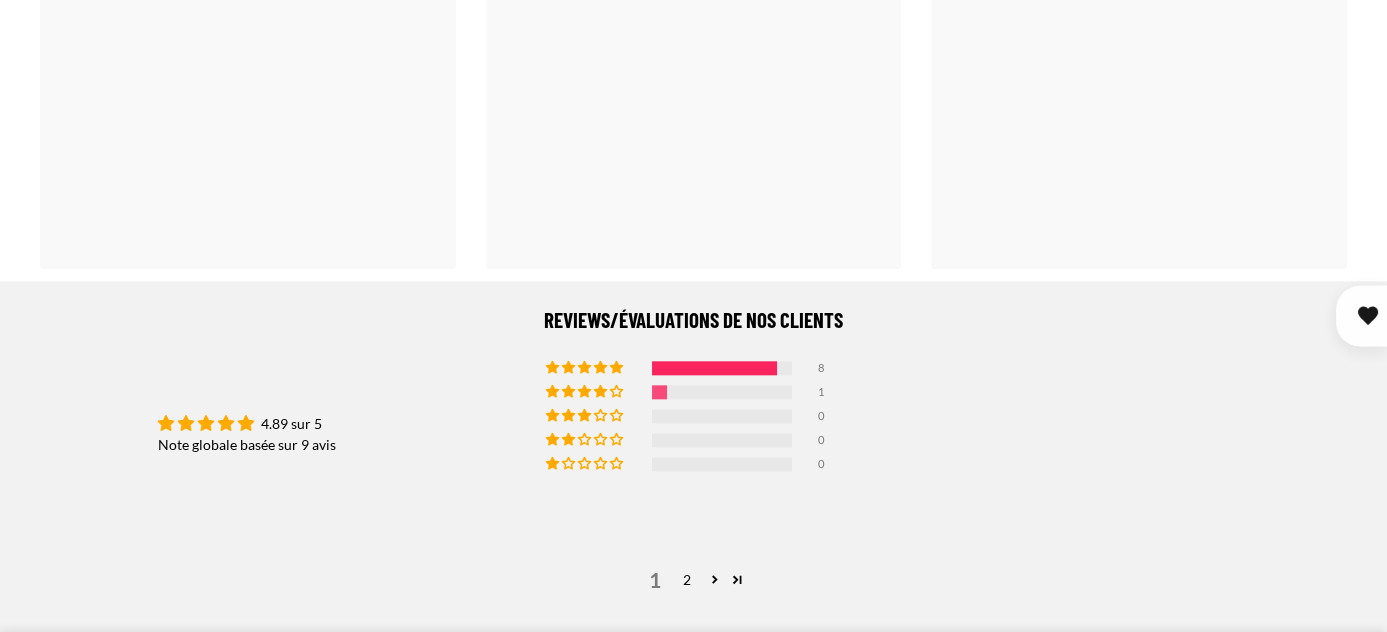 select on "**********" 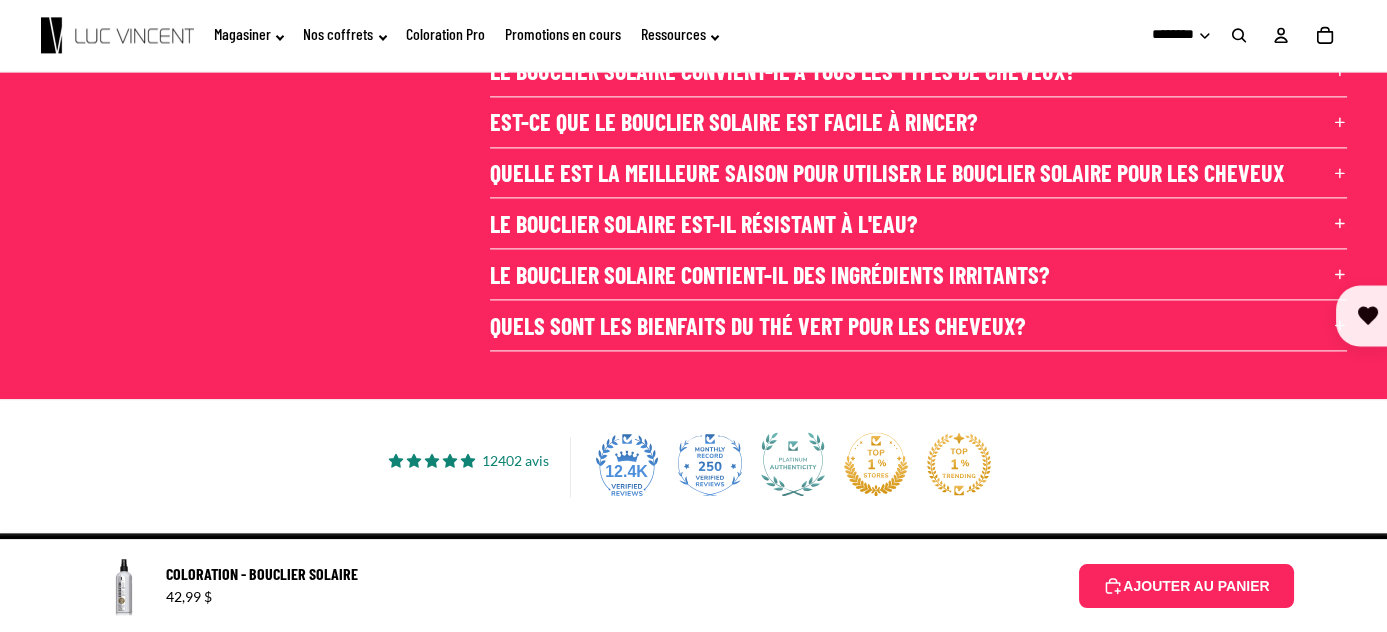 scroll, scrollTop: 5832, scrollLeft: 0, axis: vertical 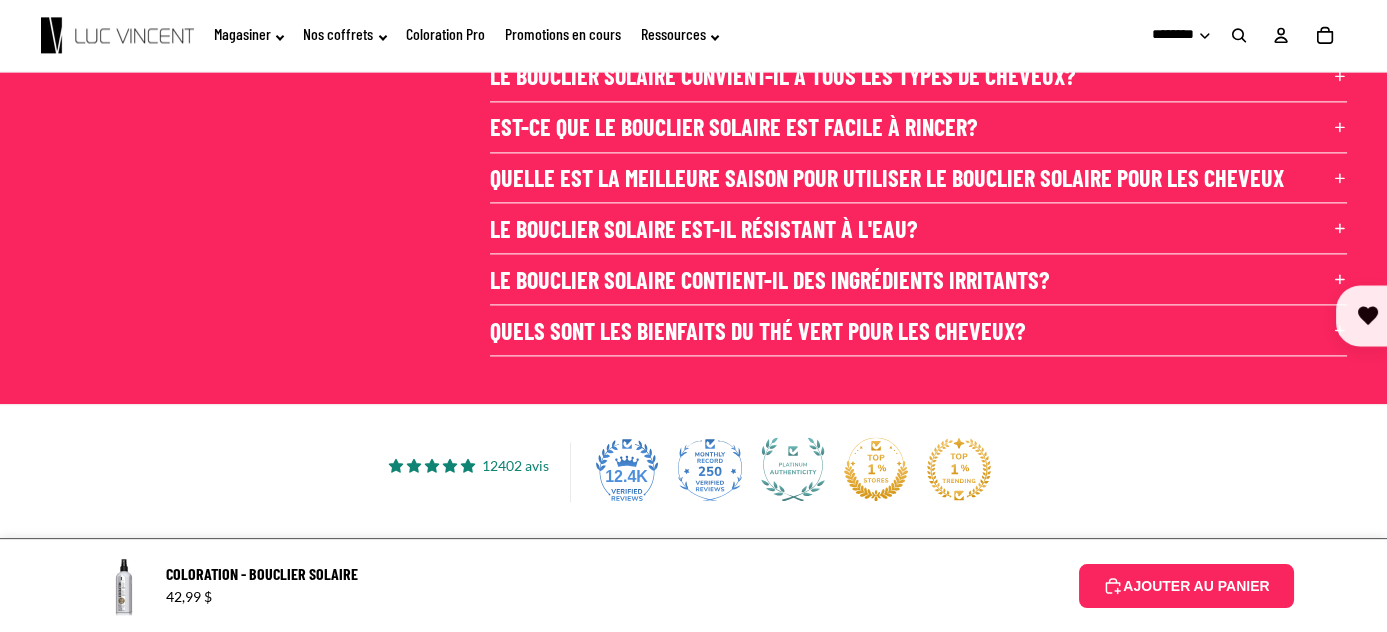 click on "Quelle est la meilleure saison pour utiliser le bouclier solaire pour les cheveux" at bounding box center [918, 178] 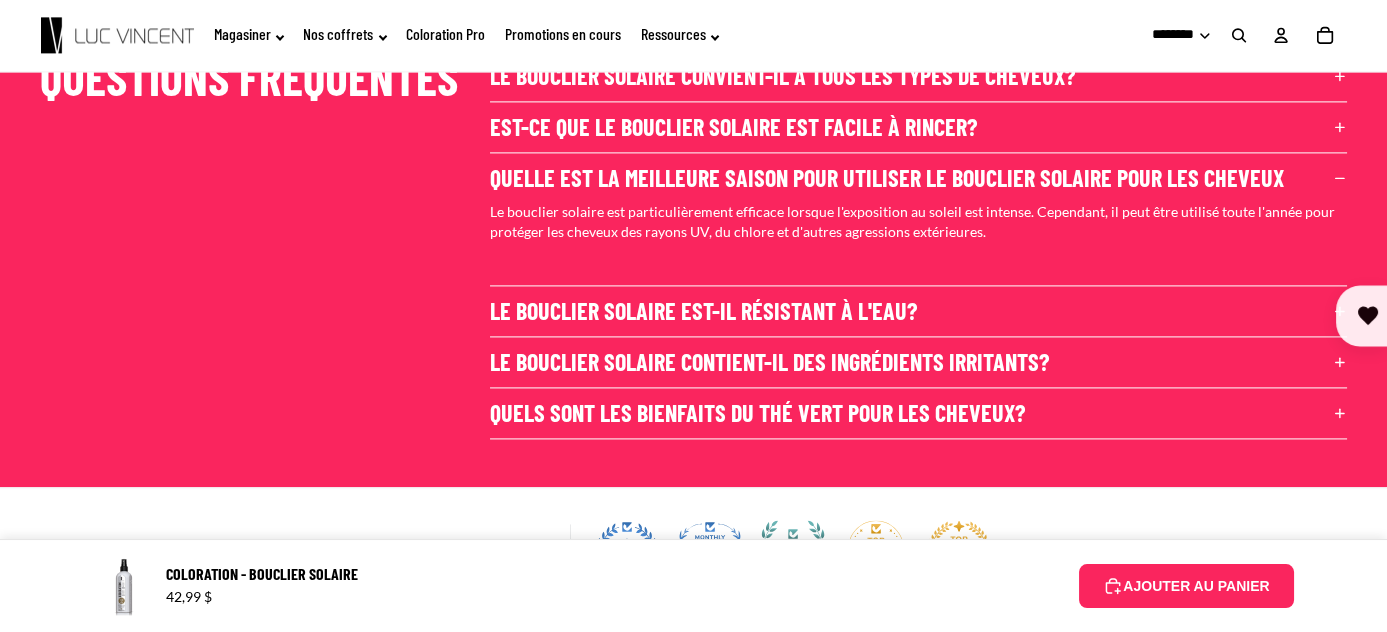 click on "Quelle est la meilleure saison pour utiliser le bouclier solaire pour les cheveux" at bounding box center (918, 178) 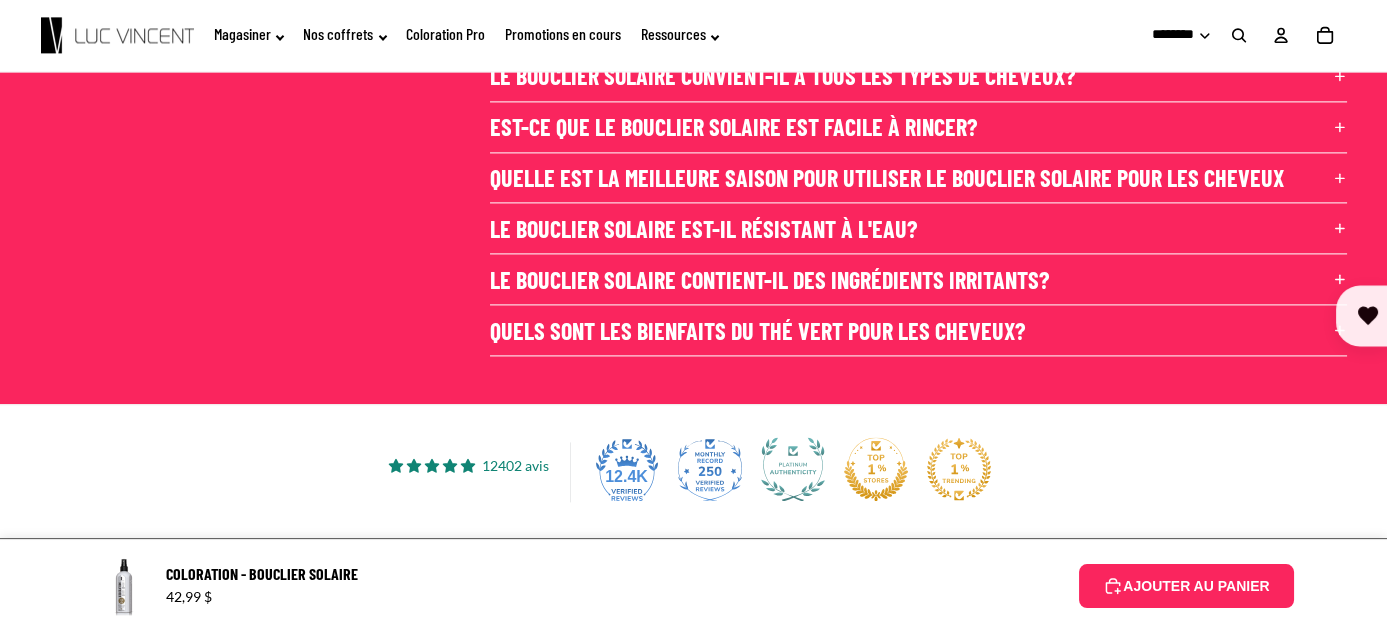 click on "Quelle est la meilleure saison pour utiliser le bouclier solaire pour les cheveux" at bounding box center [918, 178] 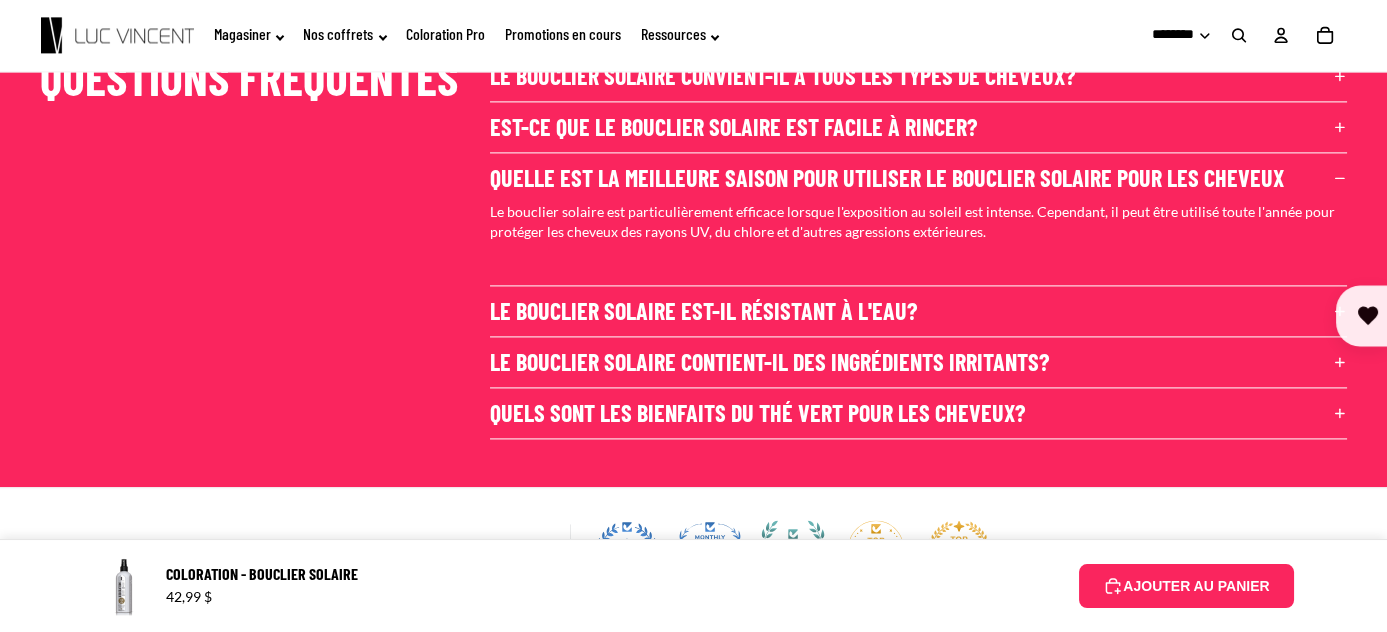 click on "Est-ce que le bouclier solaire est facile à rincer?" at bounding box center (918, 127) 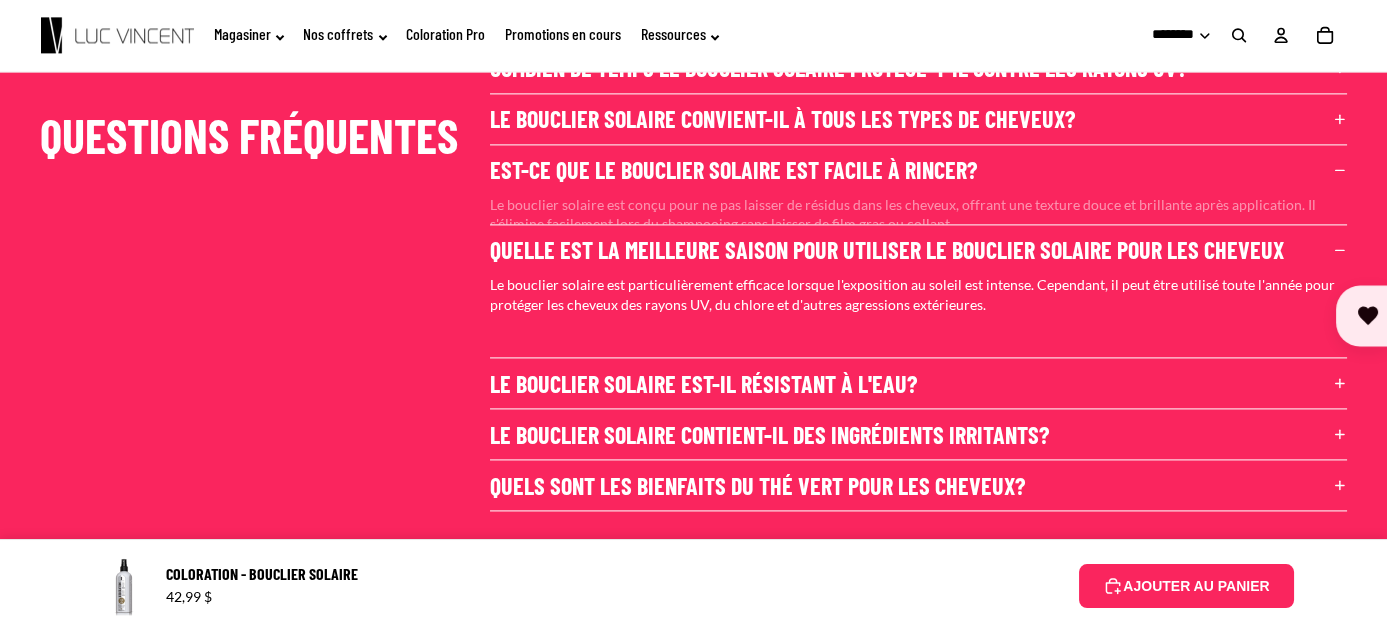 scroll, scrollTop: 5681, scrollLeft: 0, axis: vertical 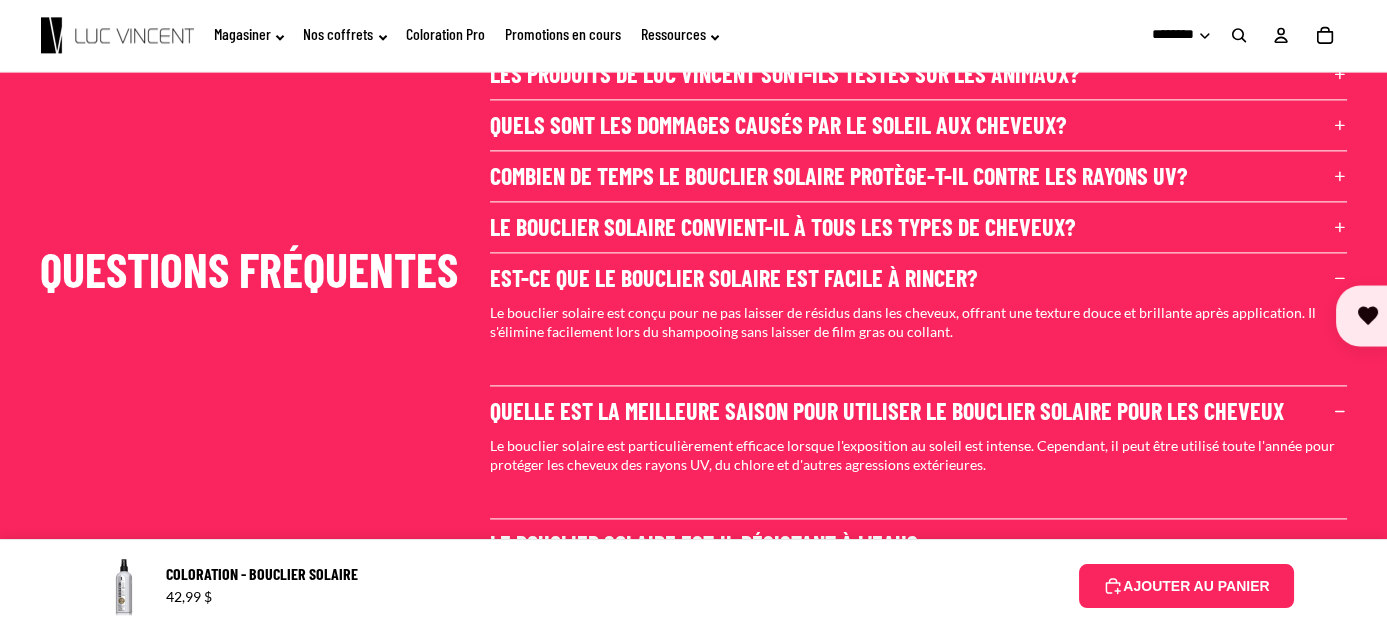 click on "Combien de temps le bouclier solaire protège-t-il contre les rayons UV?" at bounding box center [918, 176] 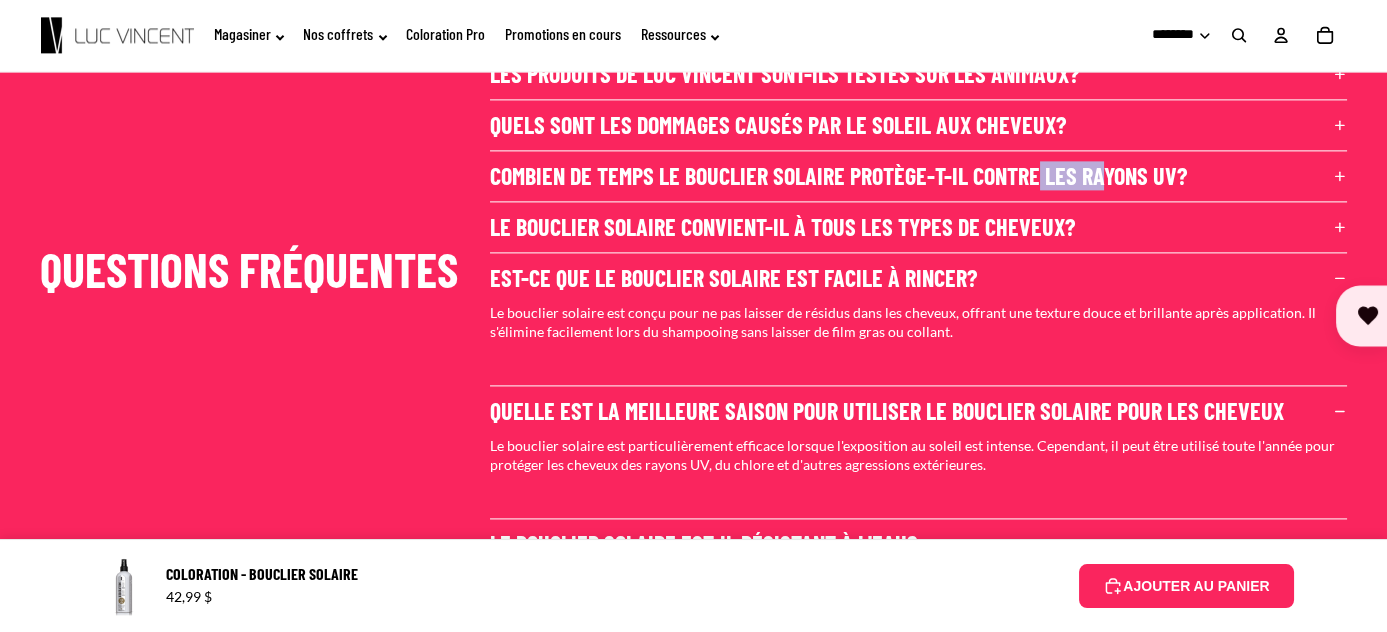 click on "Combien de temps le bouclier solaire protège-t-il contre les rayons UV?" at bounding box center [918, 176] 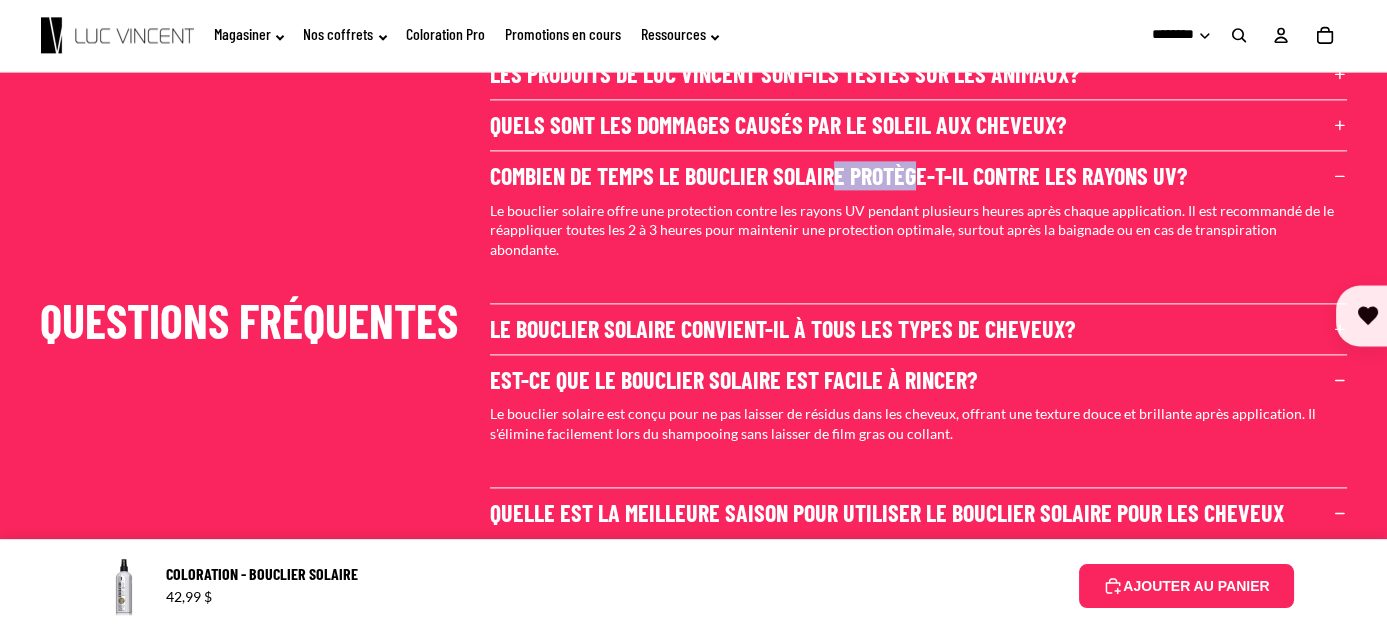 click on "Combien de temps le bouclier solaire protège-t-il contre les rayons UV?" at bounding box center [918, 176] 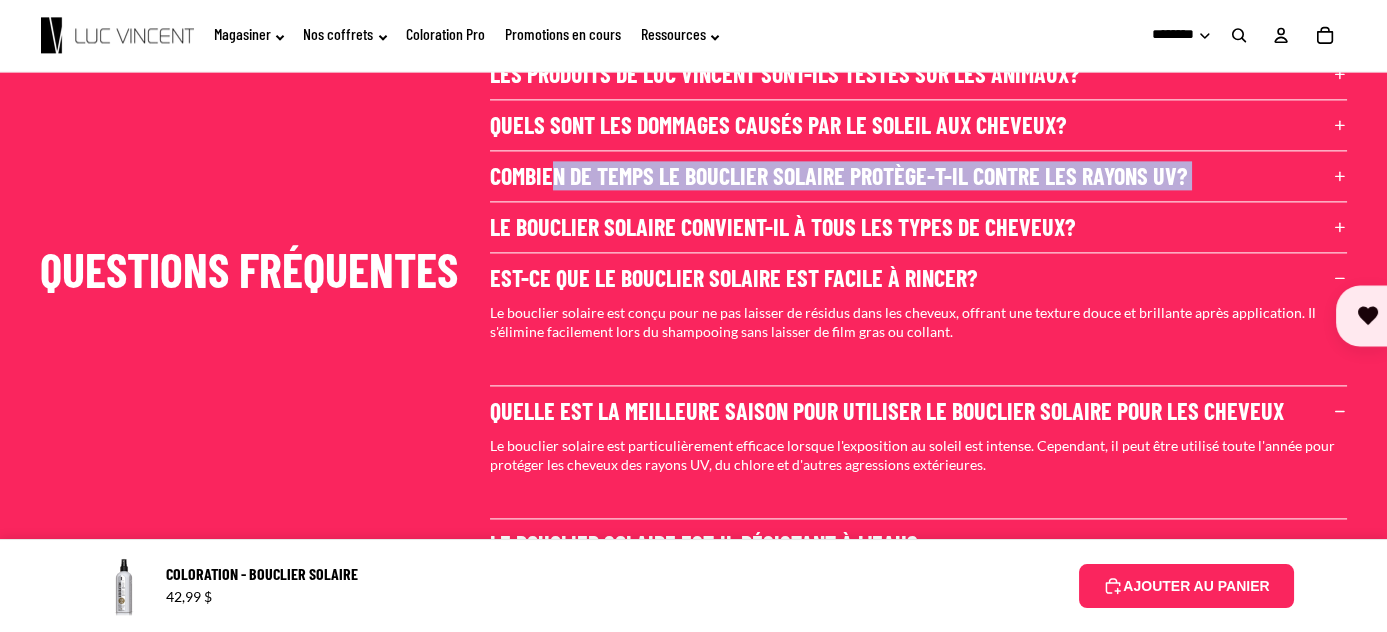 click on "Combien de temps le bouclier solaire protège-t-il contre les rayons UV?" at bounding box center (918, 176) 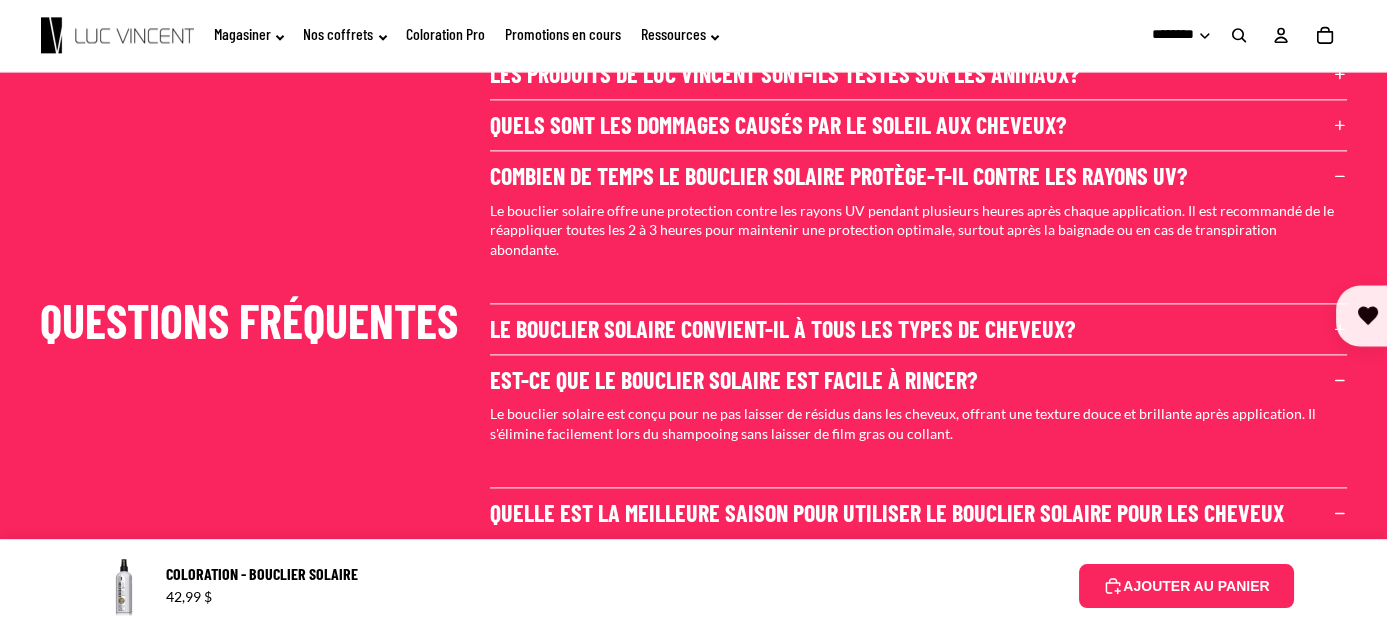 click on "Quels sont les dommages causés par le soleil aux cheveux?" at bounding box center (918, 125) 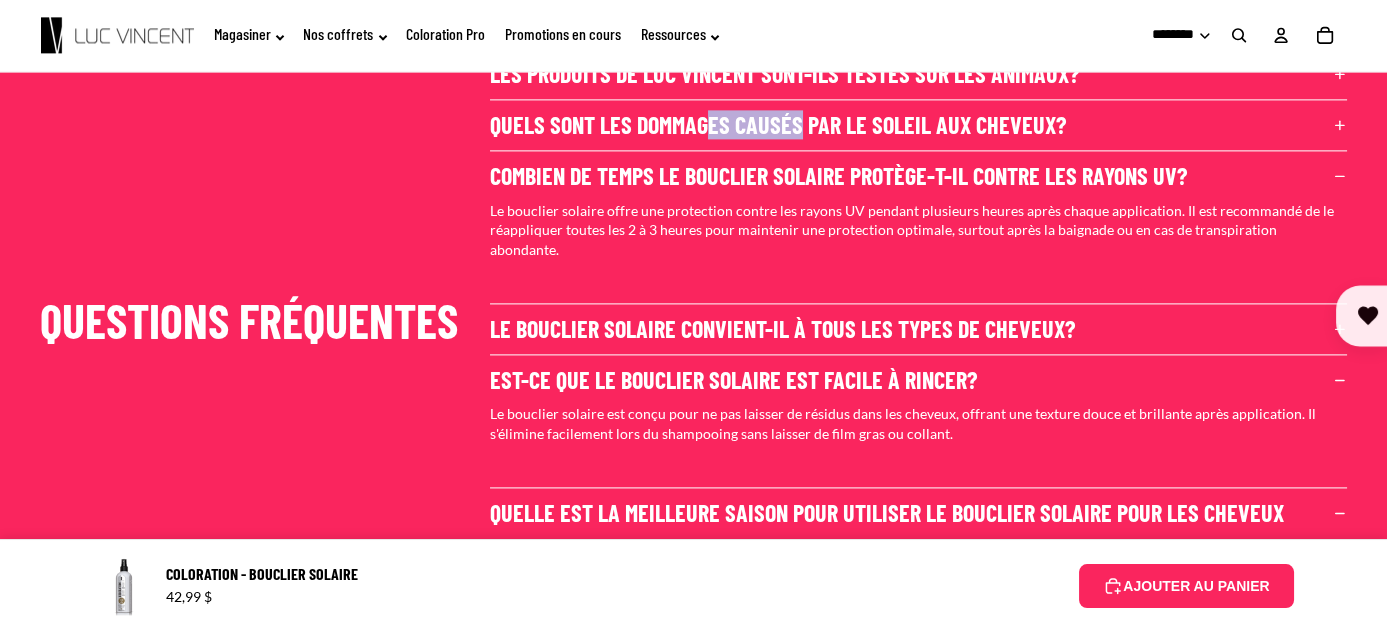 click on "Quels sont les dommages causés par le soleil aux cheveux?" at bounding box center (918, 125) 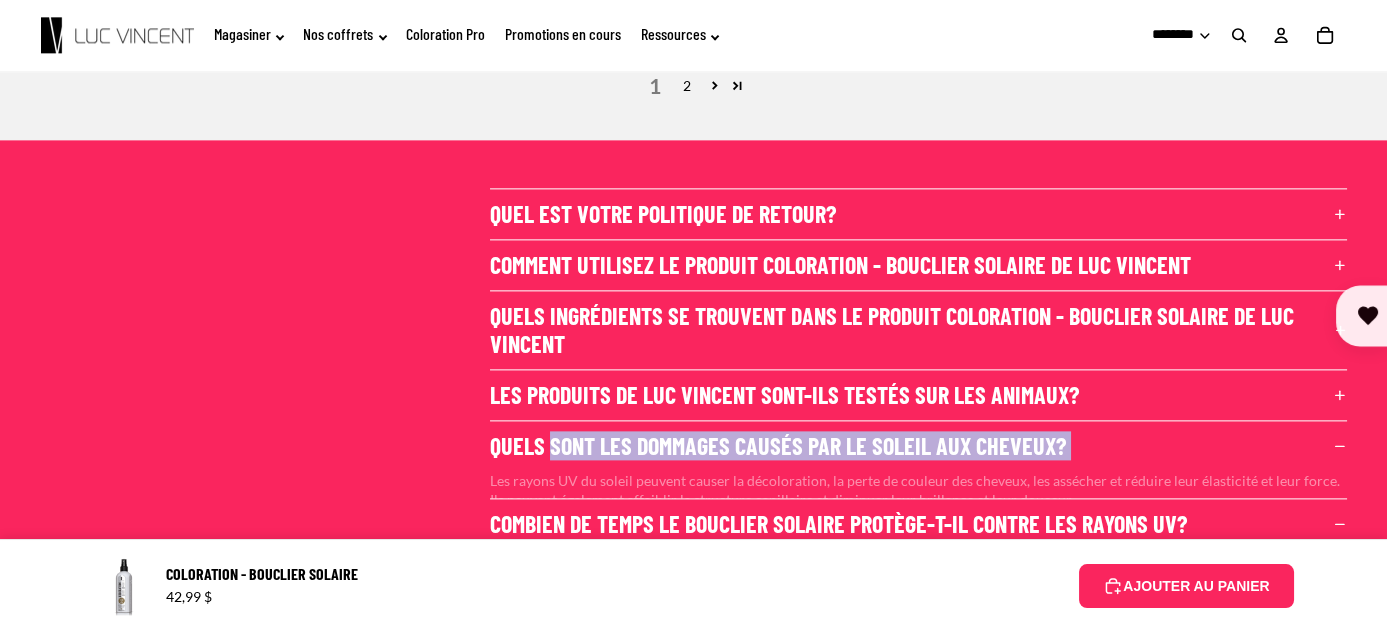 scroll, scrollTop: 5348, scrollLeft: 0, axis: vertical 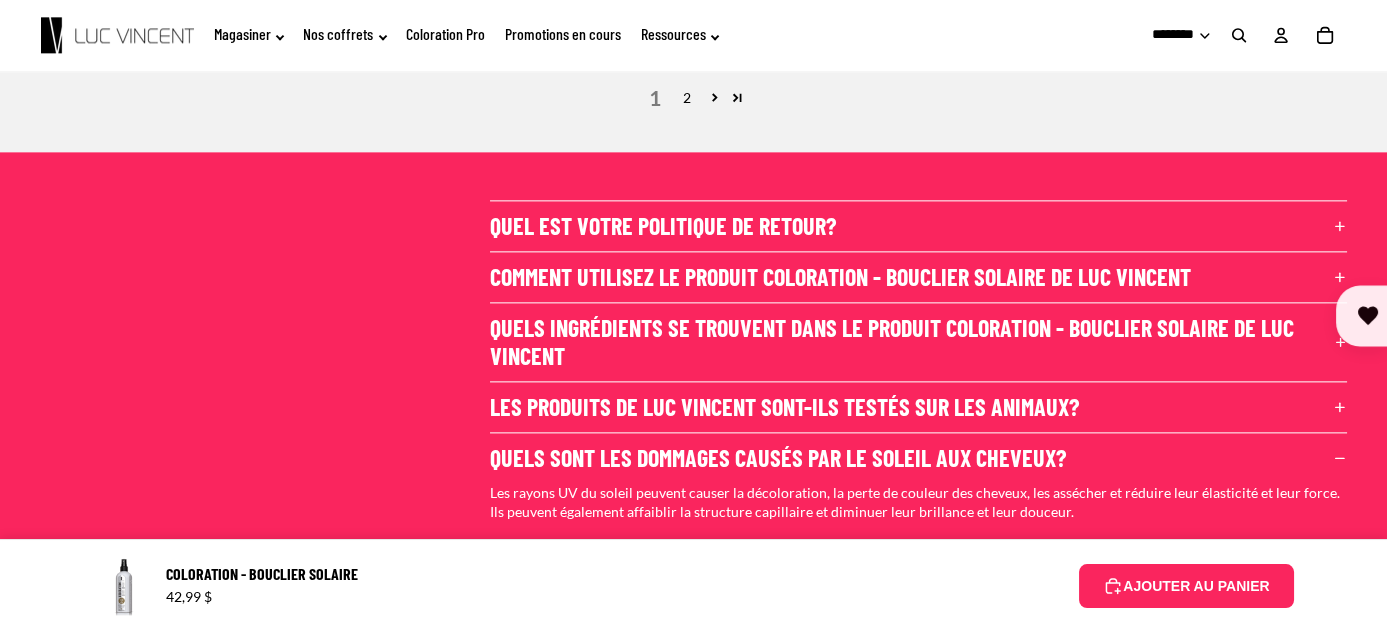 click on "Quels ingrédients se trouvent dans le produit Coloration - Bouclier Solaire de Luc Vincent" at bounding box center [918, 342] 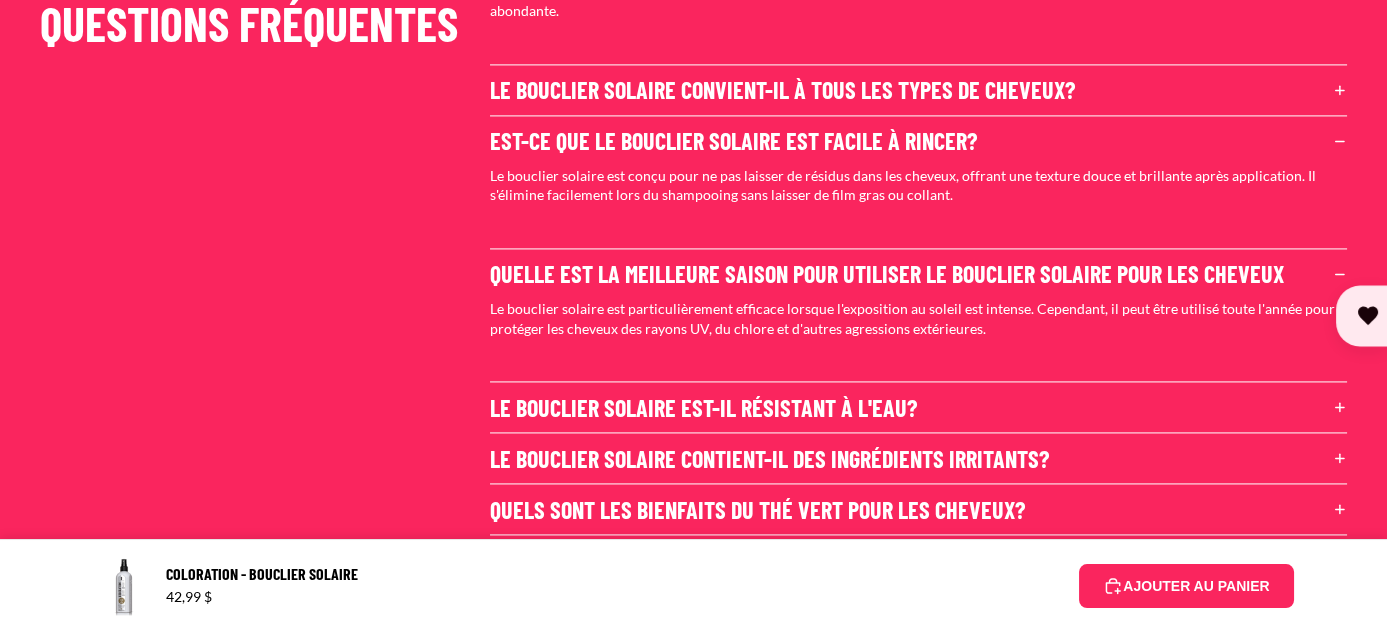 scroll, scrollTop: 6045, scrollLeft: 0, axis: vertical 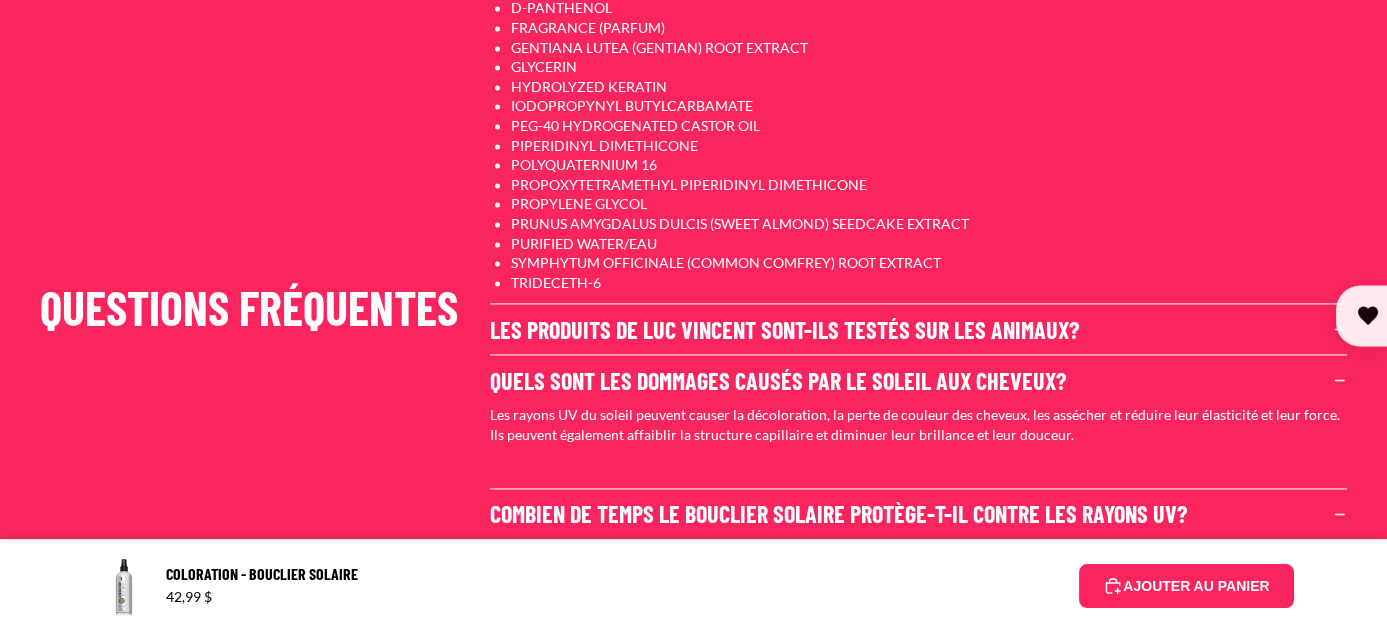 click on "Les produits de Luc Vincent sont-ils testés sur les animaux?" at bounding box center (918, 329) 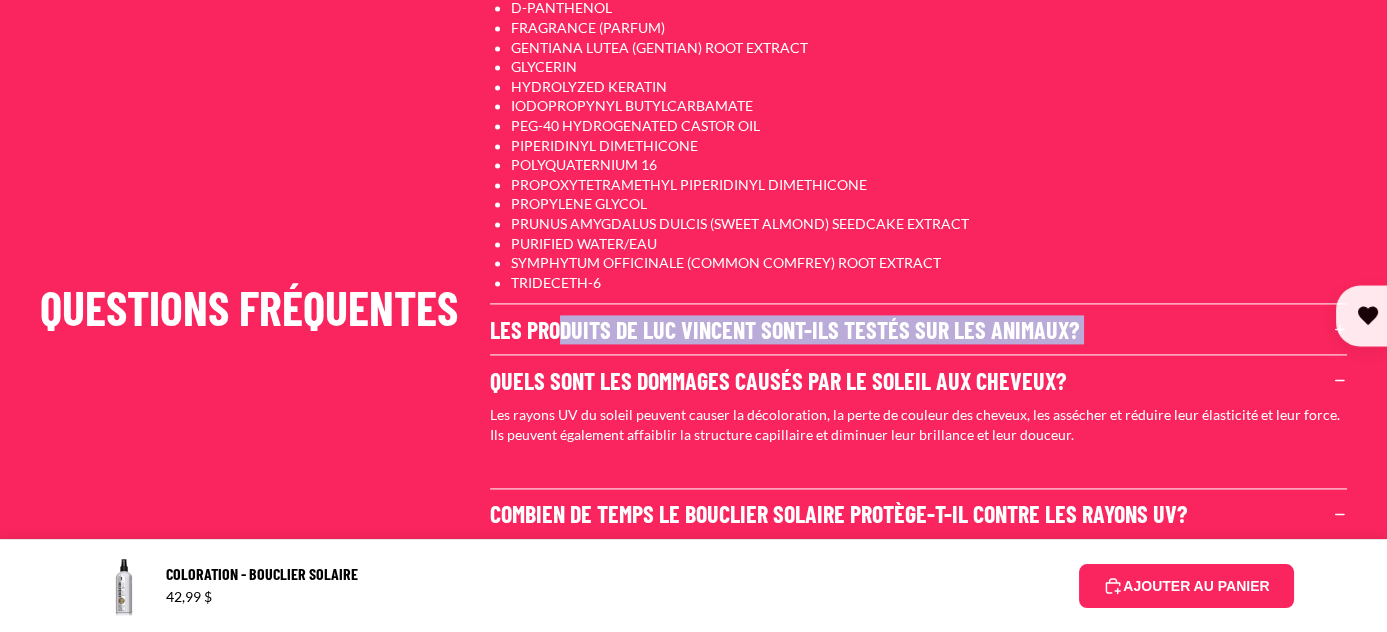 click on "Les produits de Luc Vincent sont-ils testés sur les animaux?" at bounding box center [918, 329] 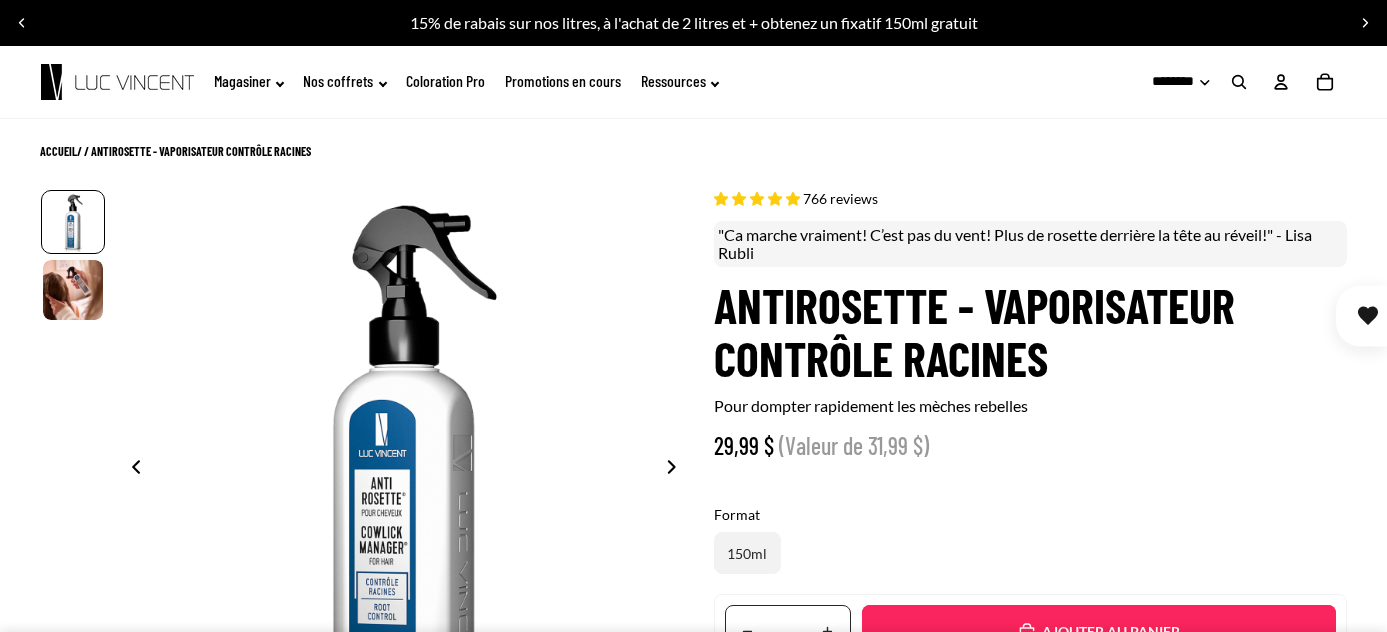 select on "**********" 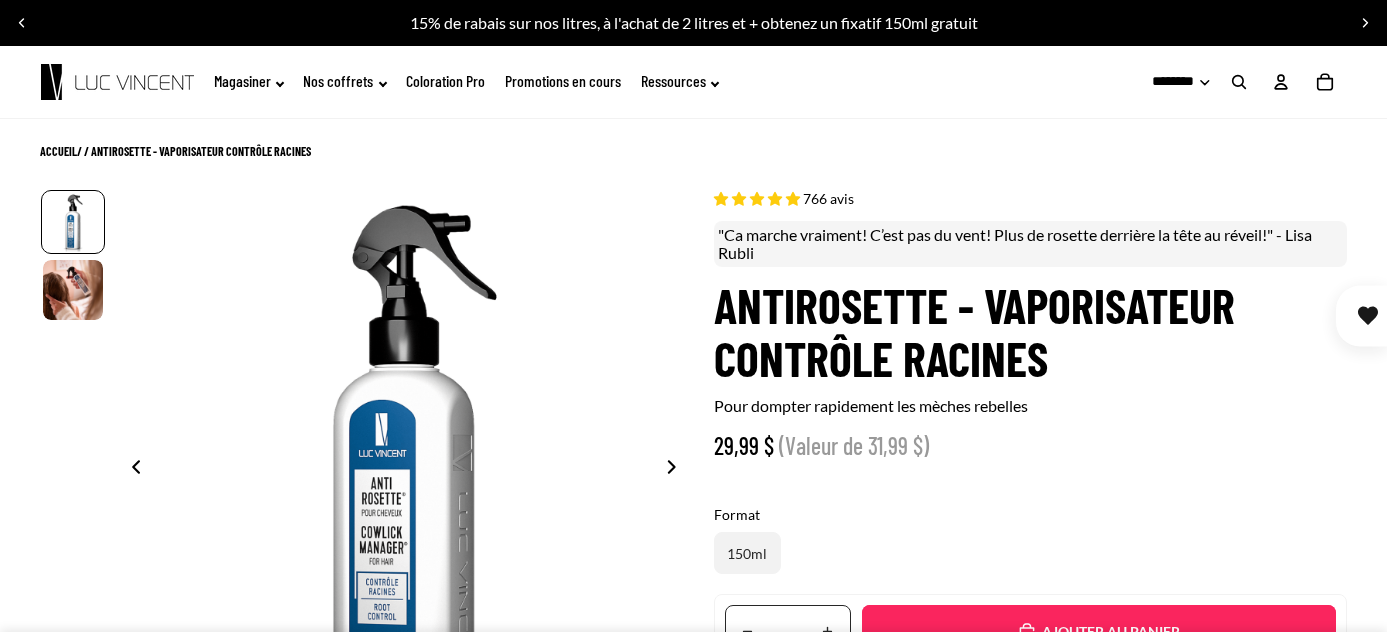 scroll, scrollTop: 0, scrollLeft: 0, axis: both 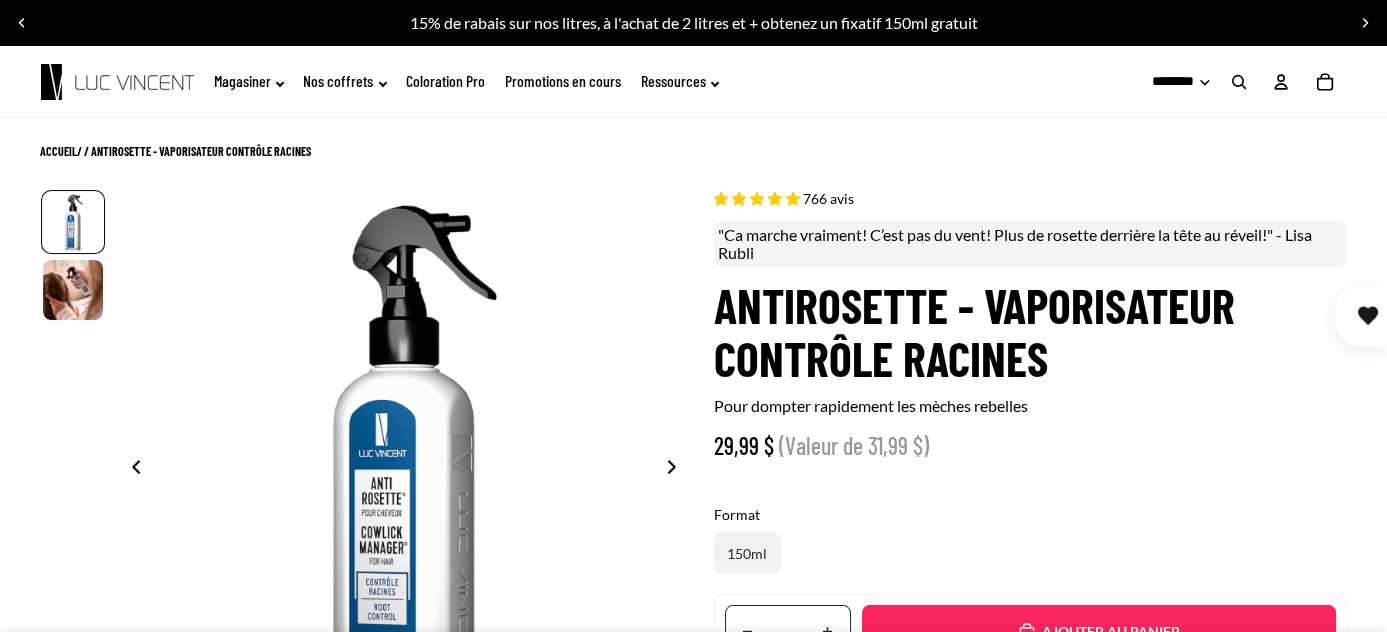 click 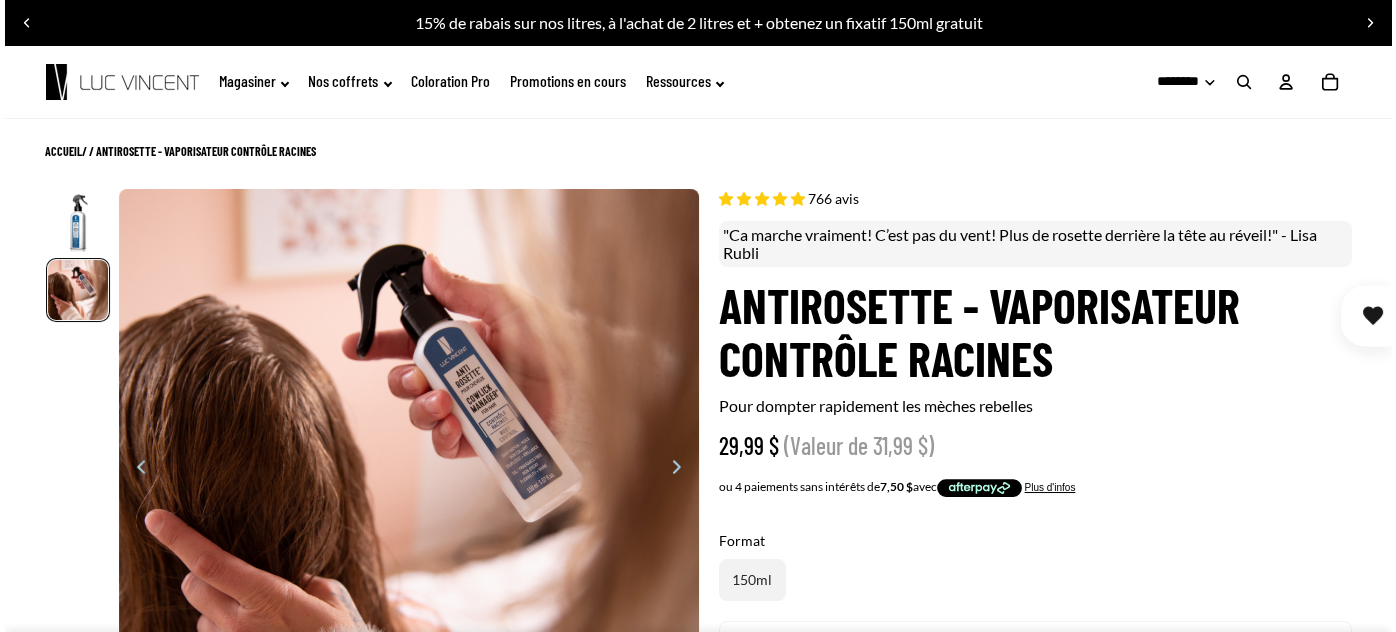 scroll, scrollTop: 0, scrollLeft: 580, axis: horizontal 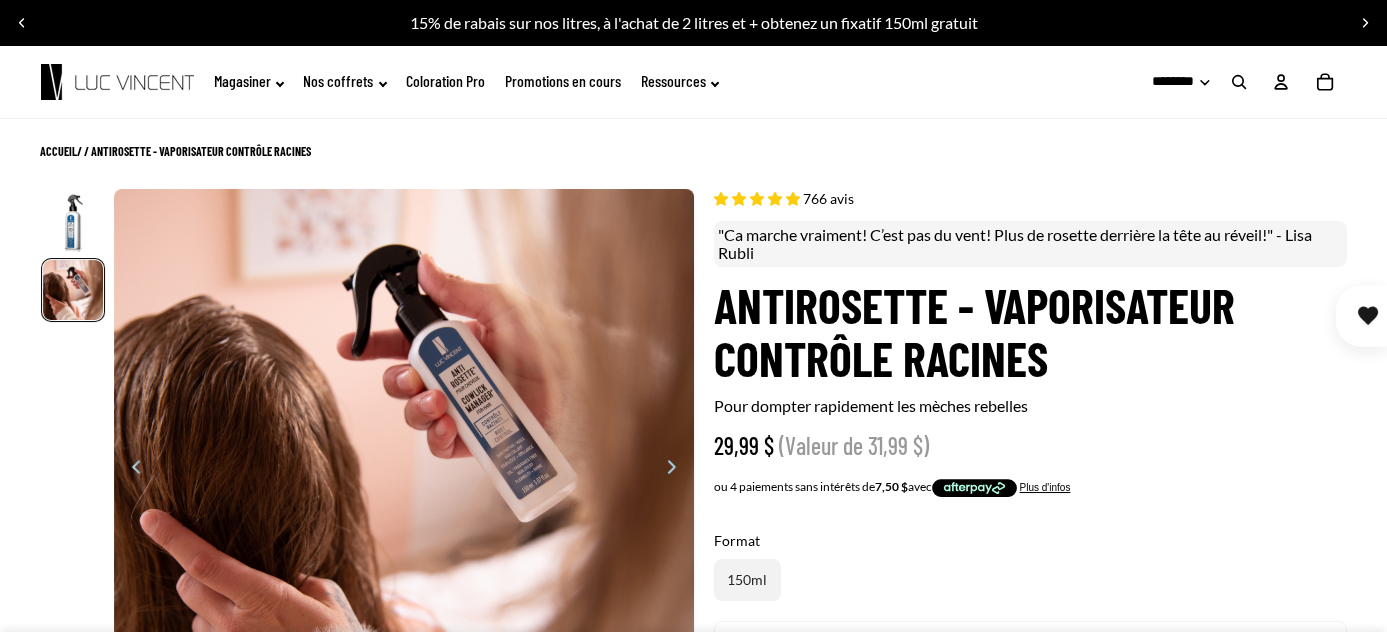 click 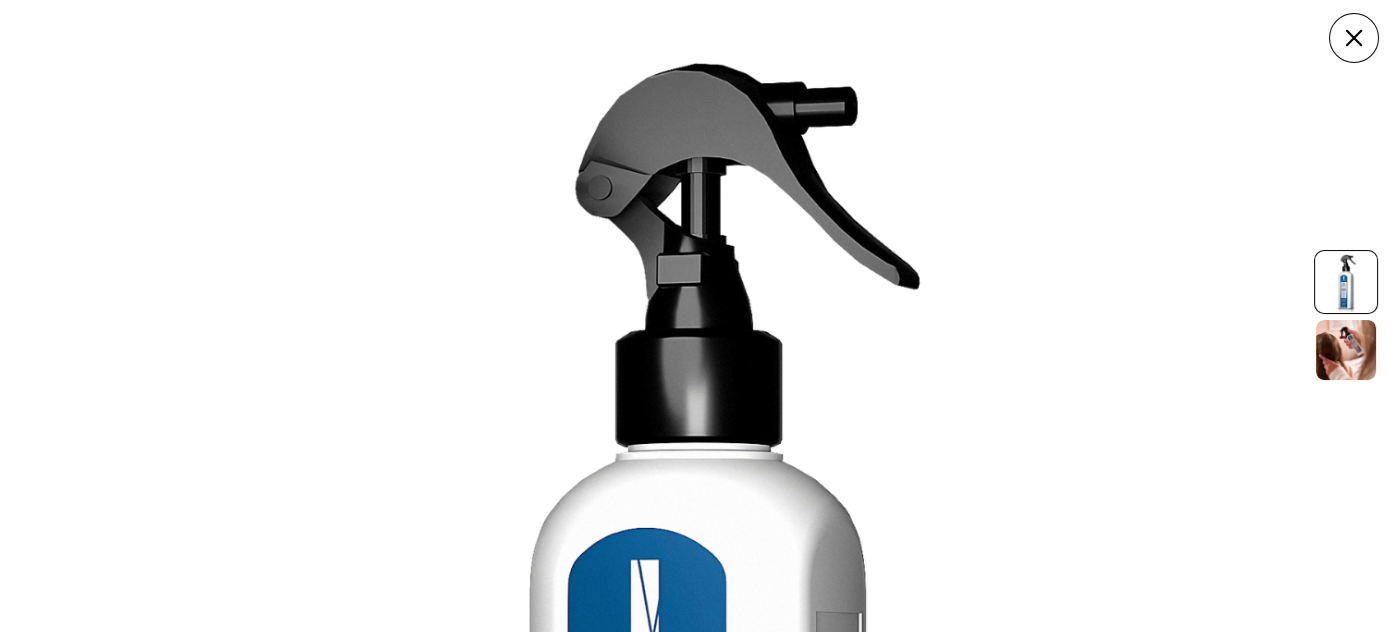 scroll, scrollTop: 1396, scrollLeft: 0, axis: vertical 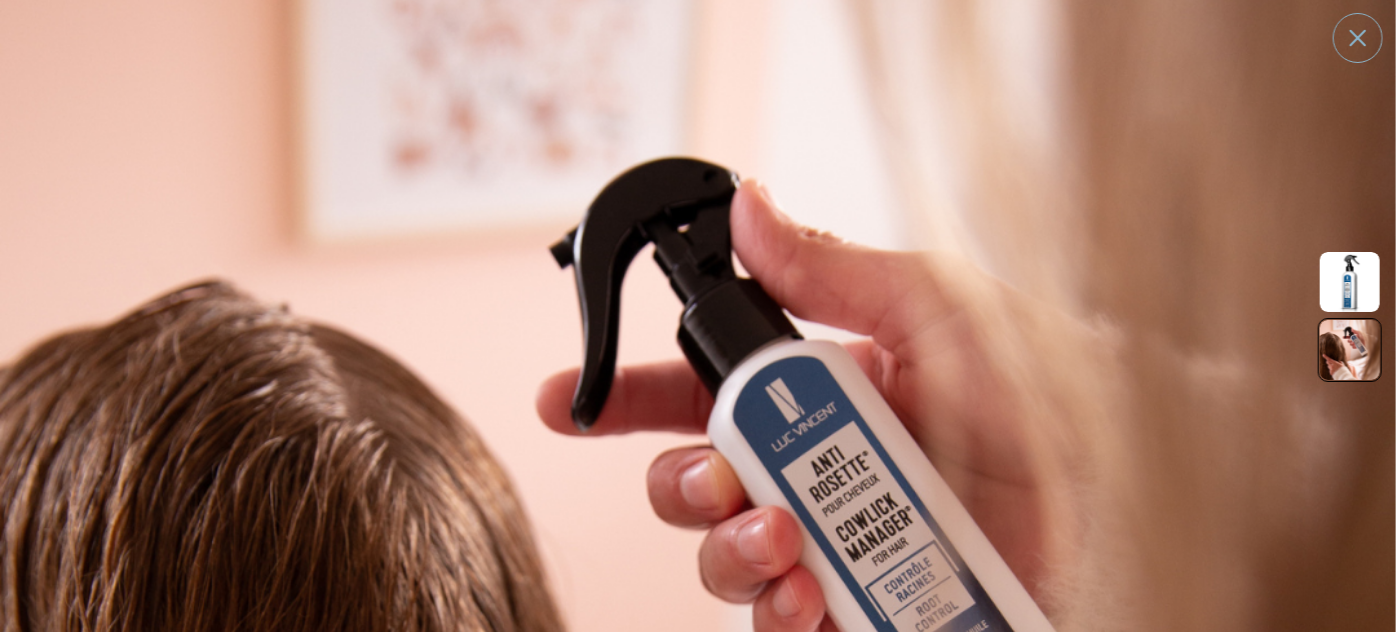 click at bounding box center [698, 698] 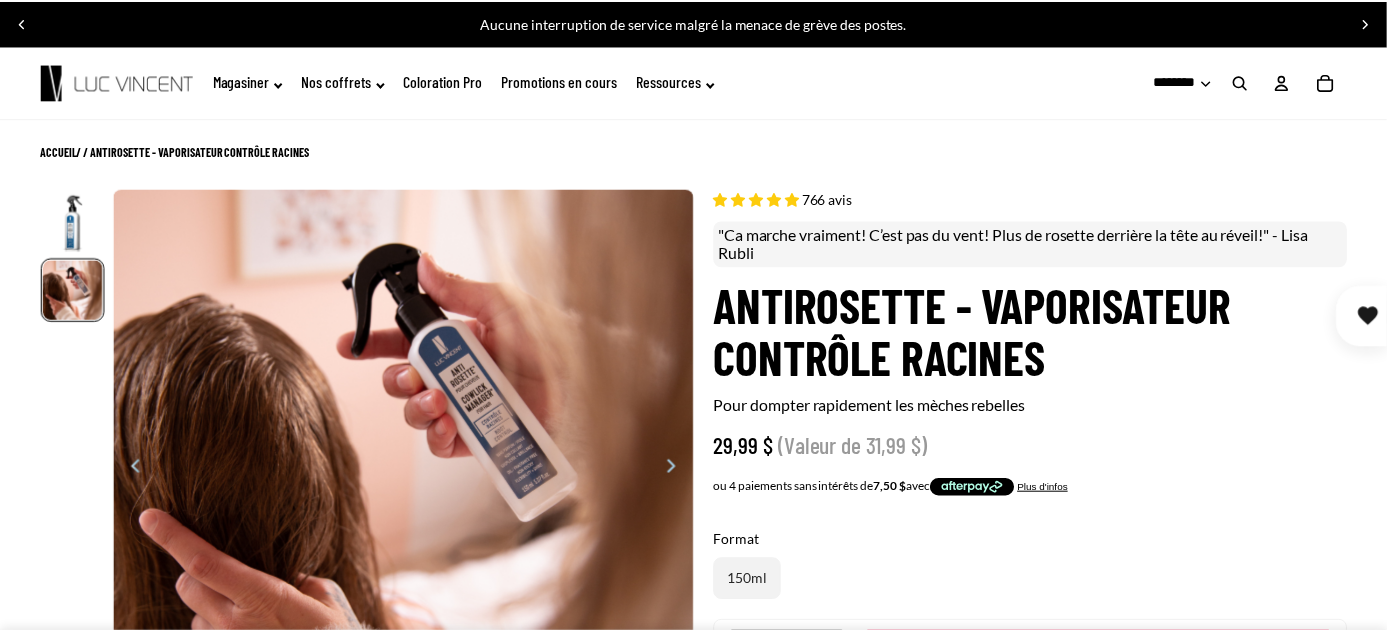 scroll, scrollTop: 0, scrollLeft: 580, axis: horizontal 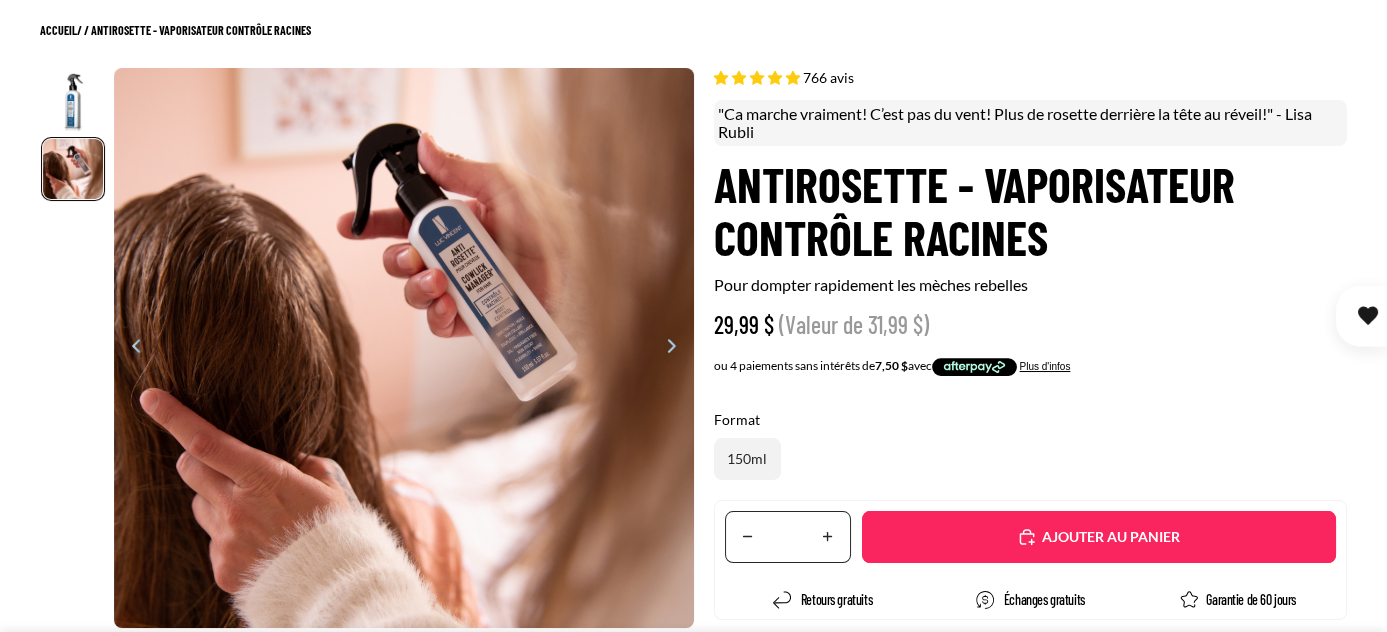 click at bounding box center [677, 348] 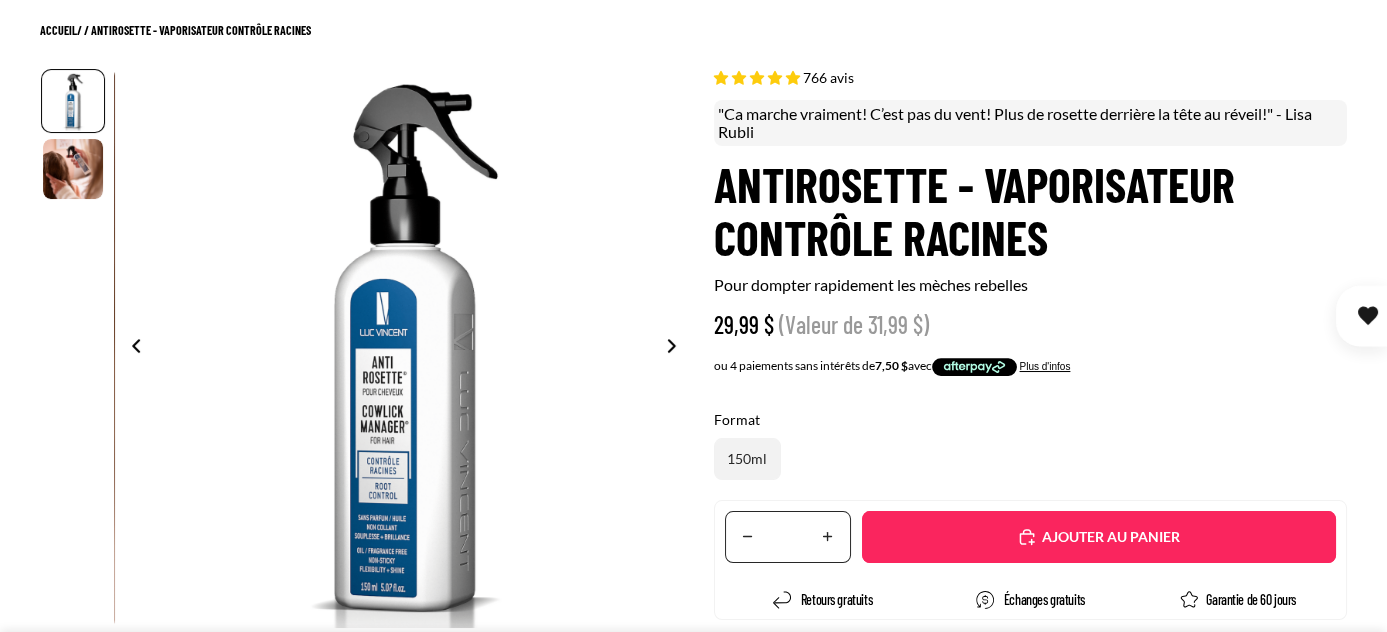 scroll, scrollTop: 0, scrollLeft: 0, axis: both 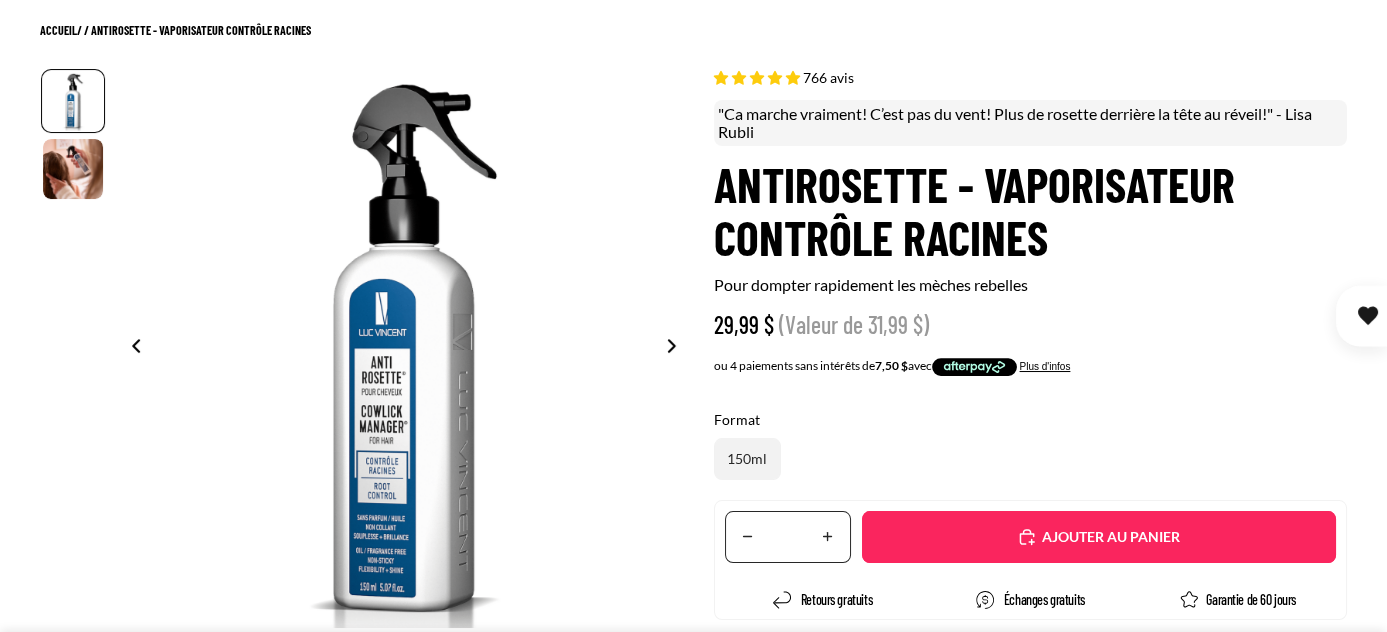 click at bounding box center [677, 348] 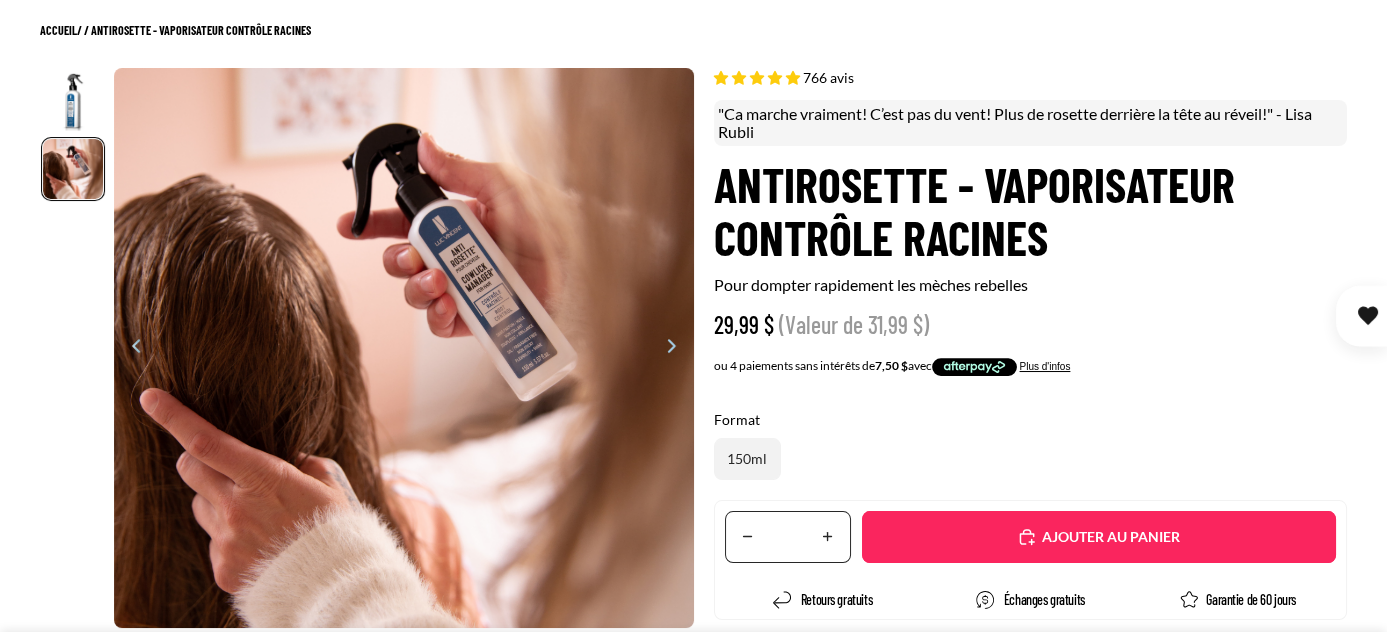 scroll, scrollTop: 0, scrollLeft: 580, axis: horizontal 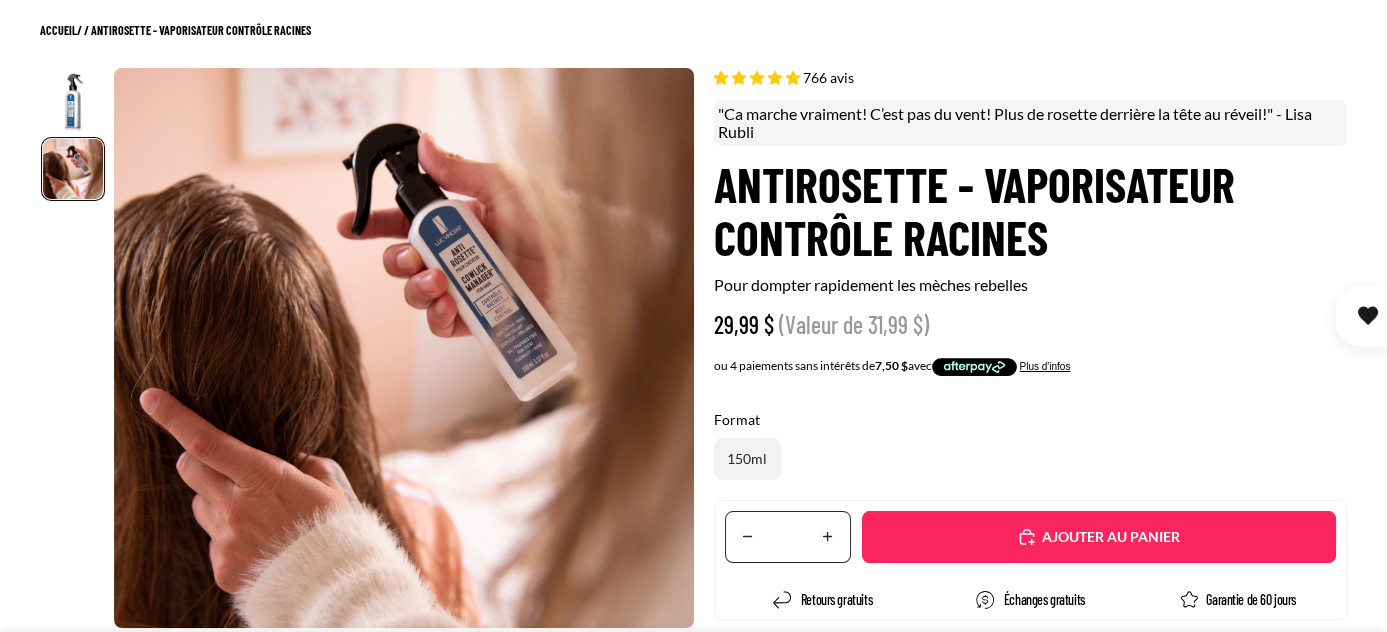click on "1
2" at bounding box center (367, 348) 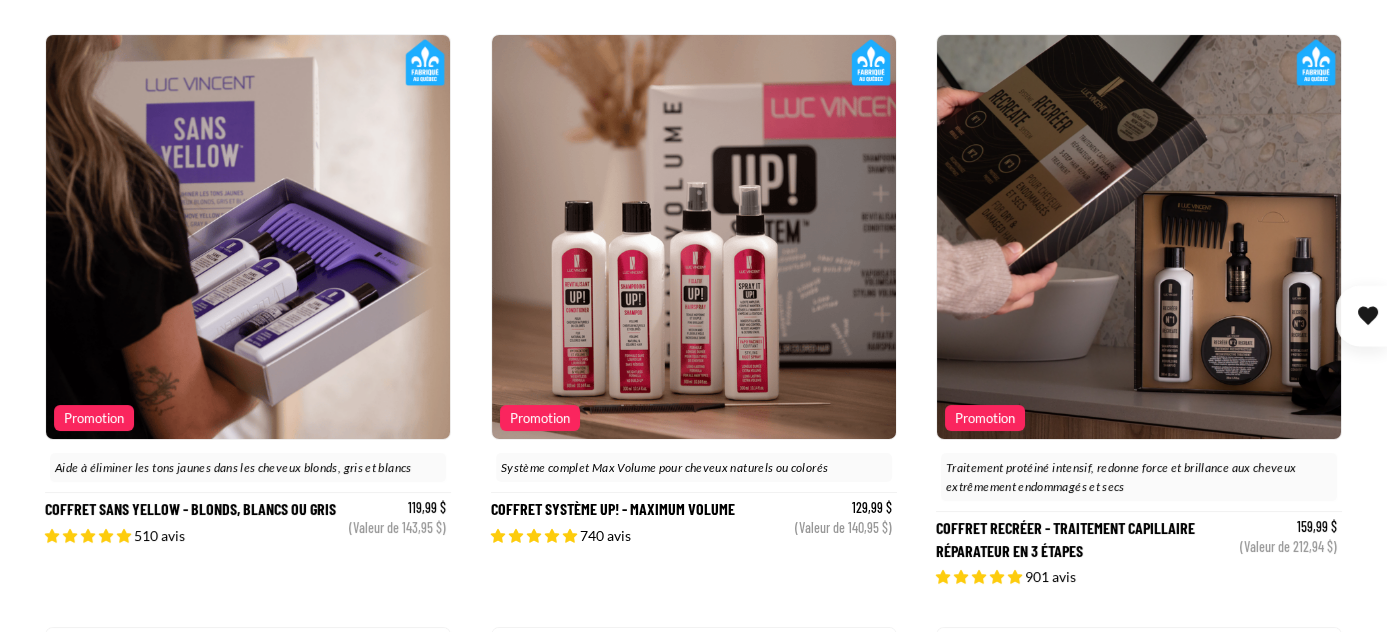 scroll, scrollTop: 394, scrollLeft: 0, axis: vertical 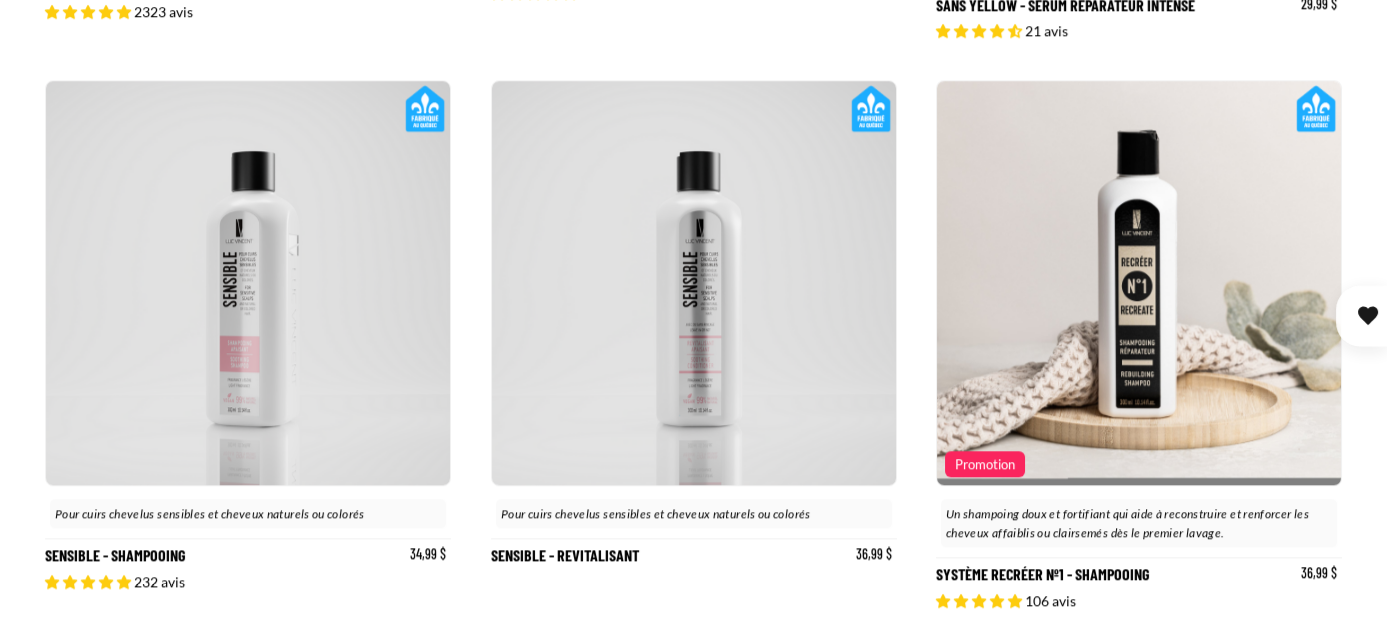 click 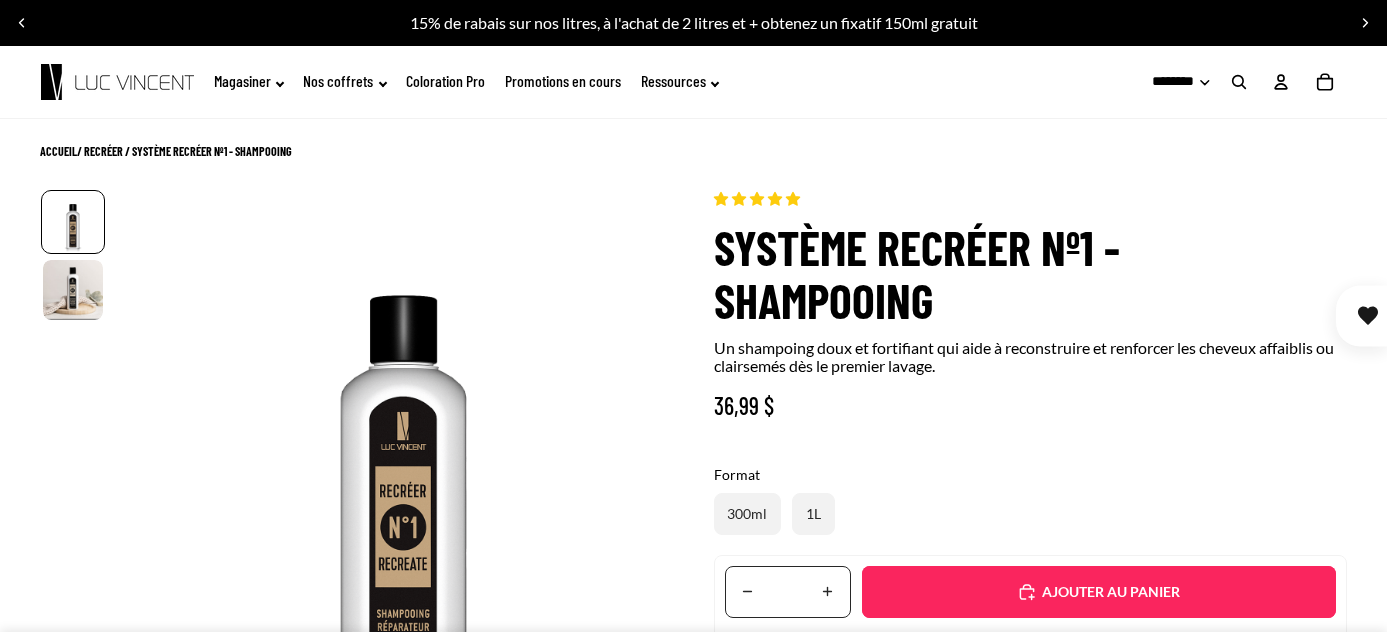 scroll, scrollTop: 0, scrollLeft: 0, axis: both 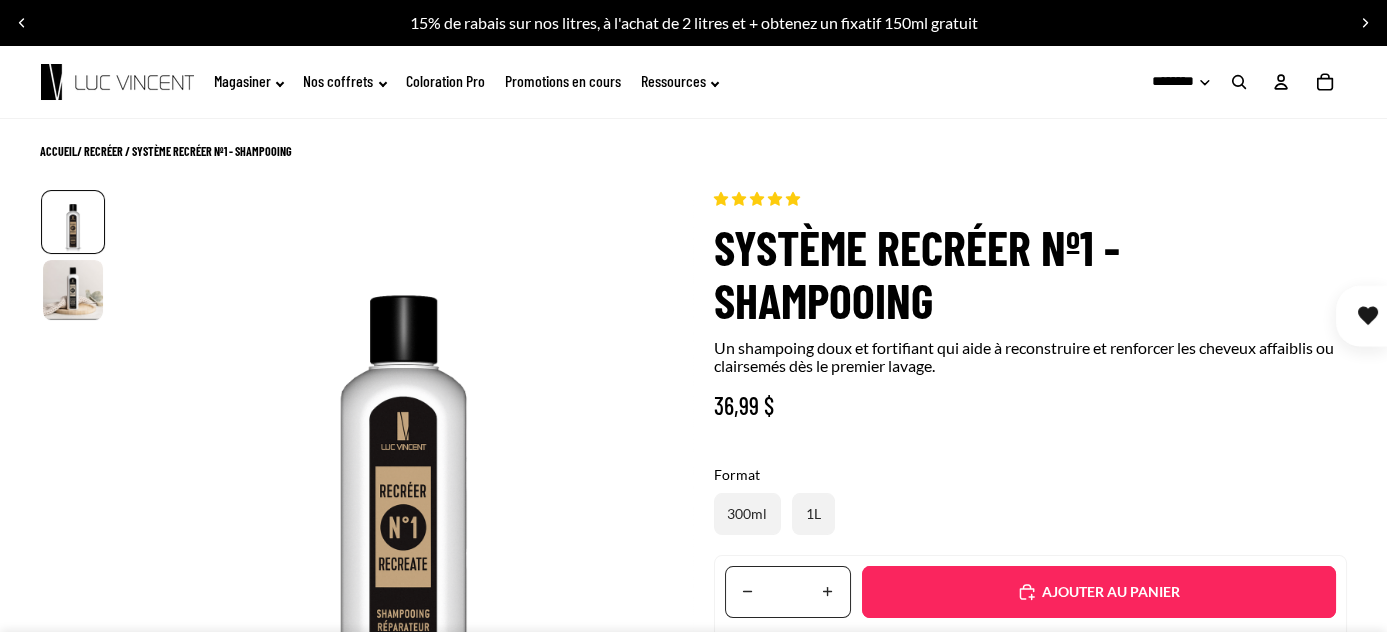 select on "**********" 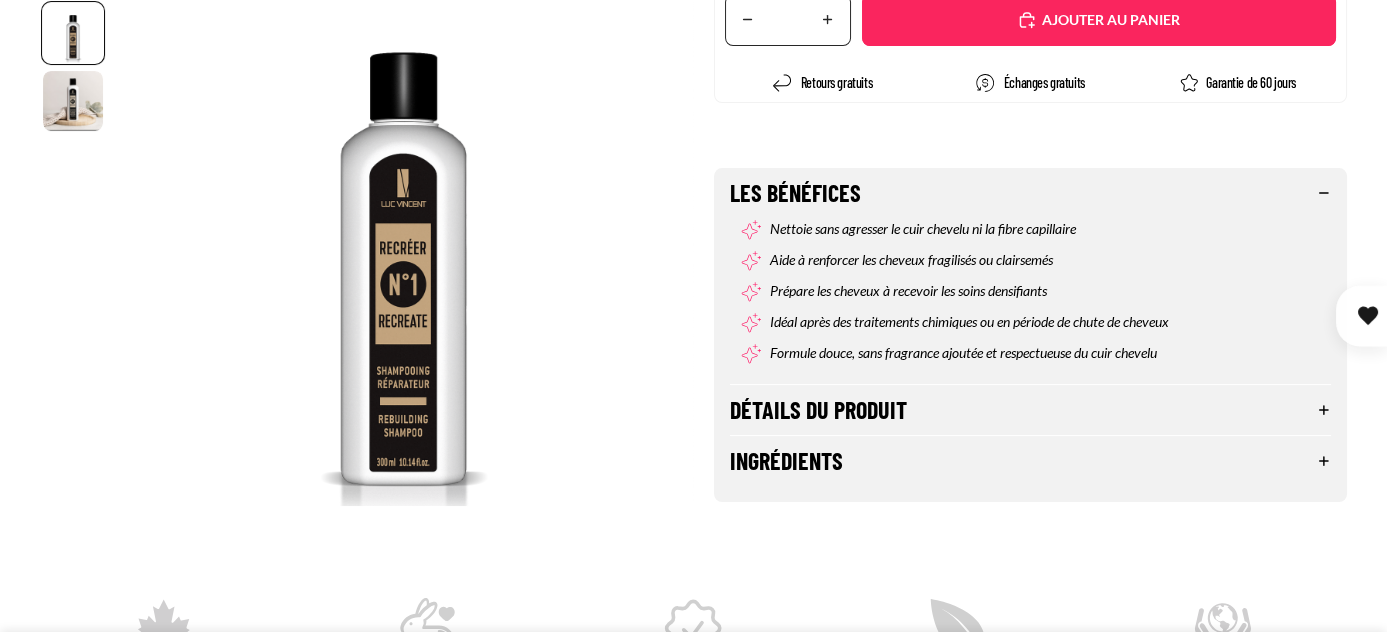 scroll, scrollTop: 605, scrollLeft: 0, axis: vertical 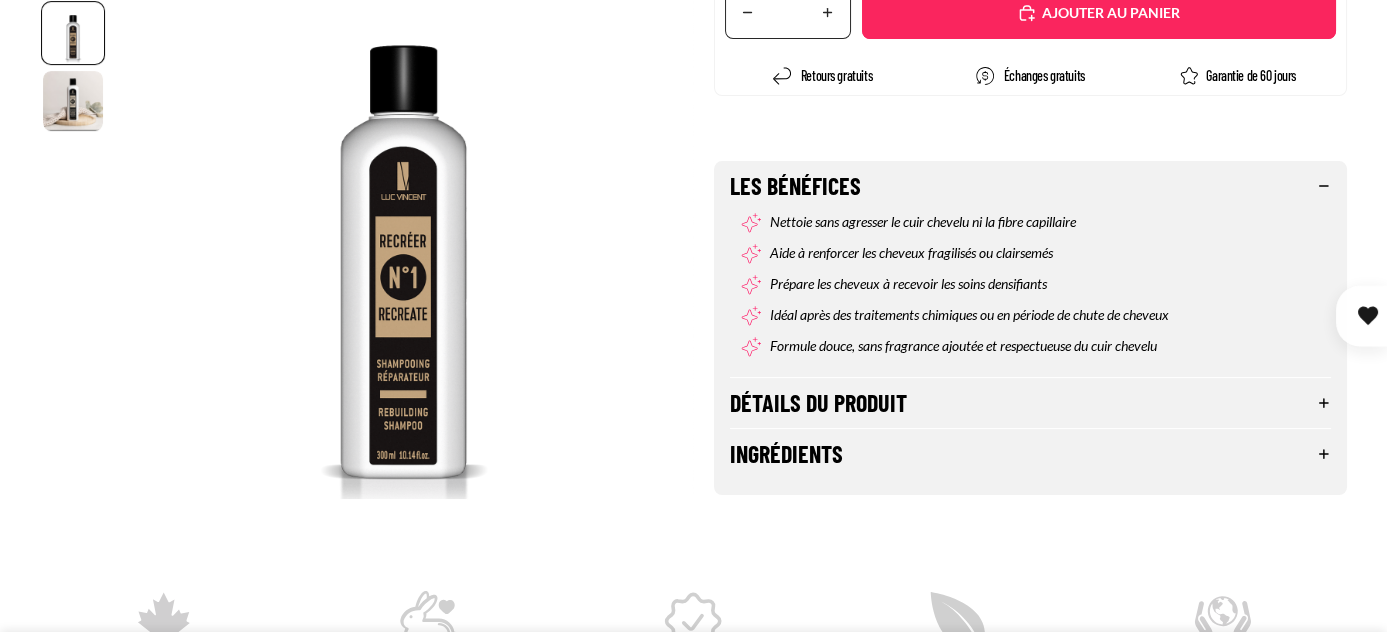 click on "Détails du produit" at bounding box center [1031, 403] 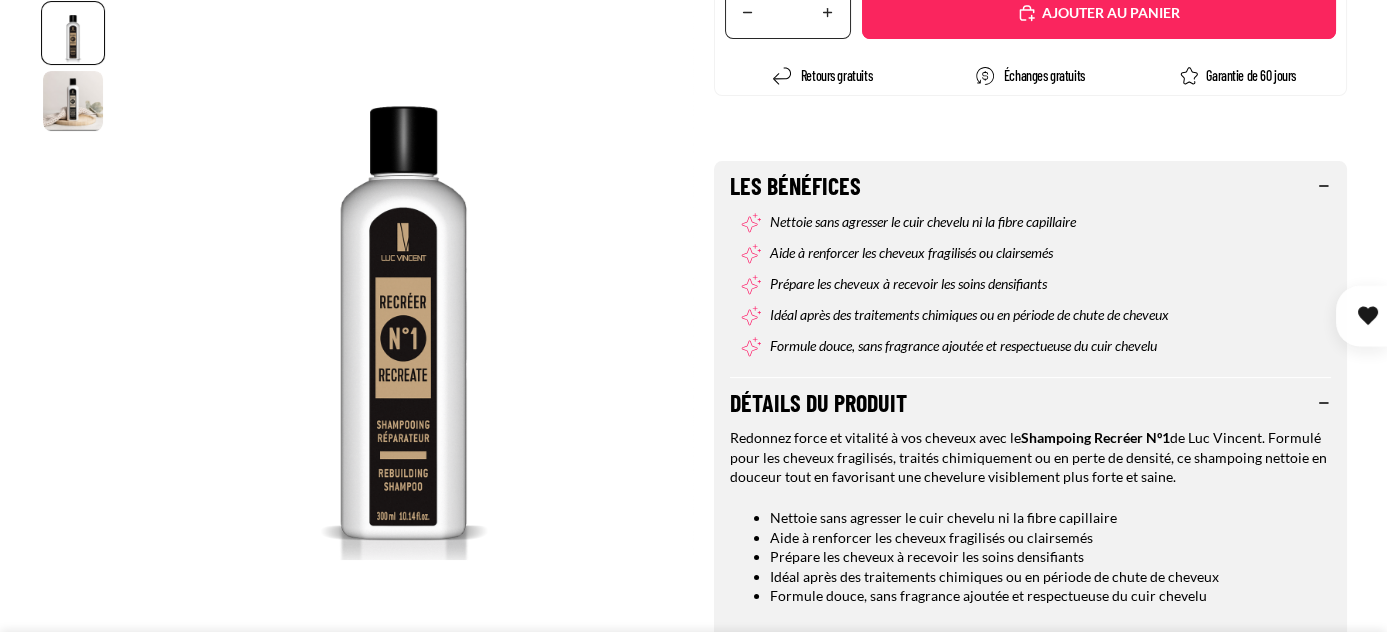click on "Détails du produit" at bounding box center [1031, 403] 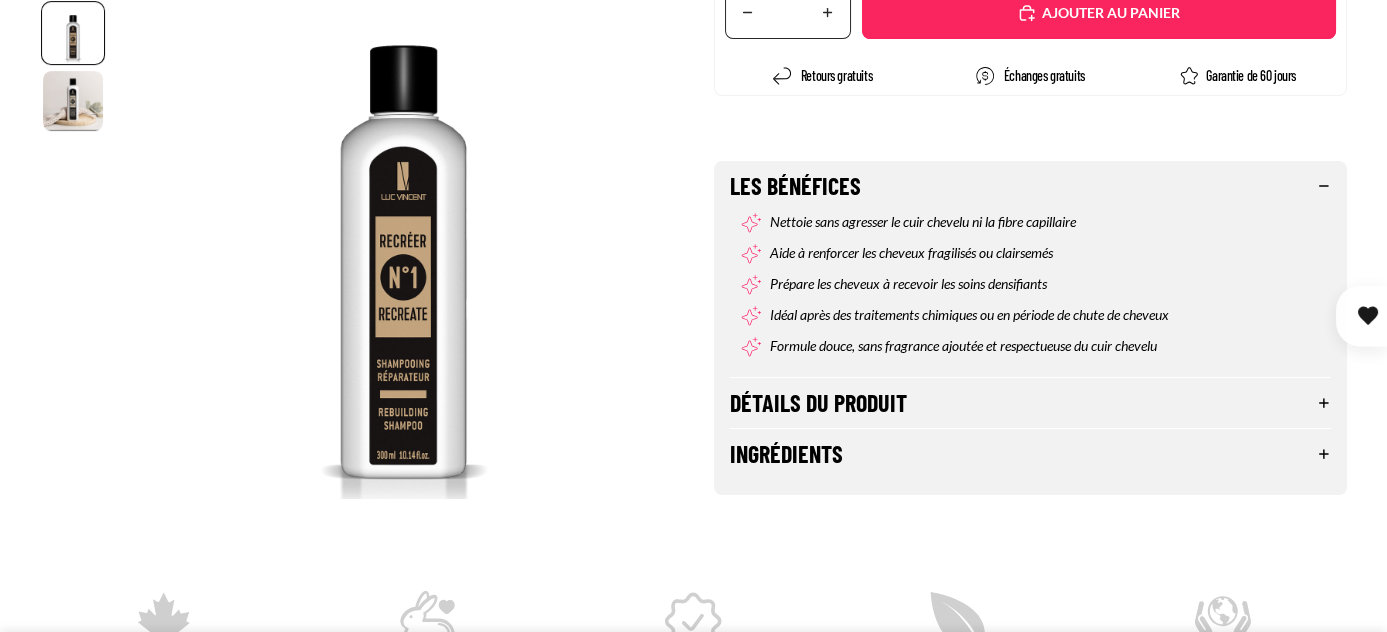 click on "Détails du produit" at bounding box center (1031, 403) 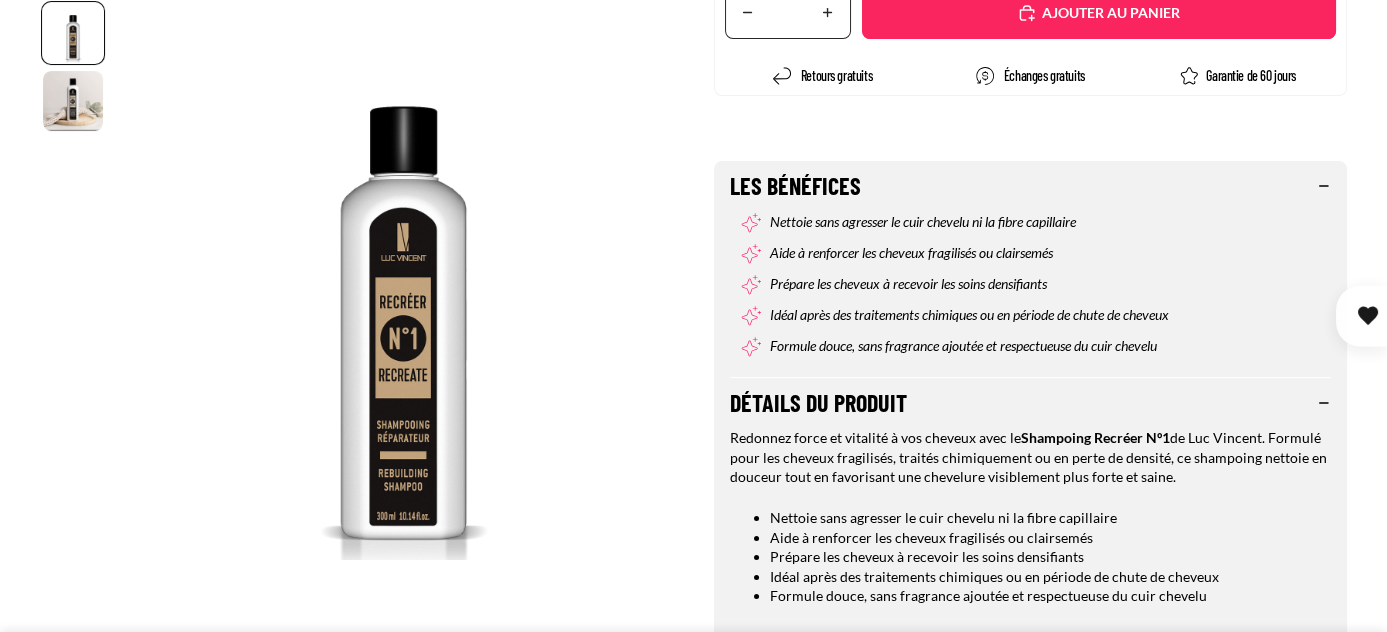 click on "Détails du produit" at bounding box center (1031, 403) 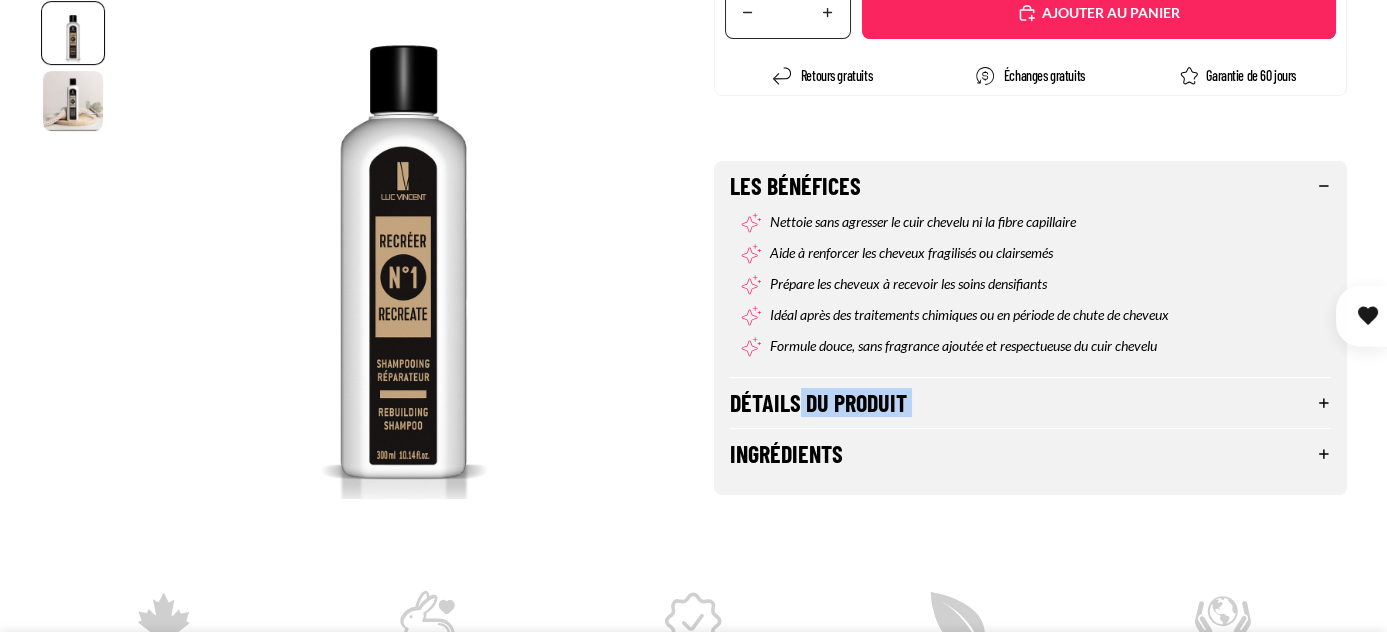 click on "Détails du produit" at bounding box center [1031, 403] 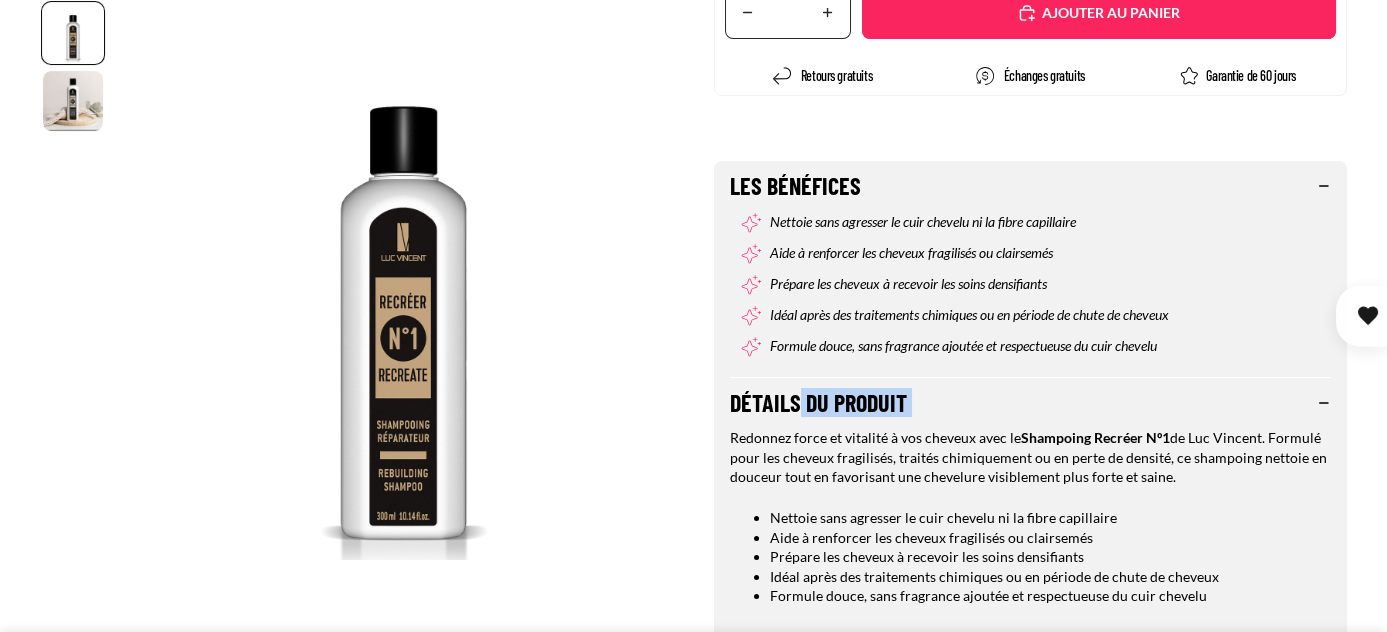 click on "Détails du produit" at bounding box center [1031, 403] 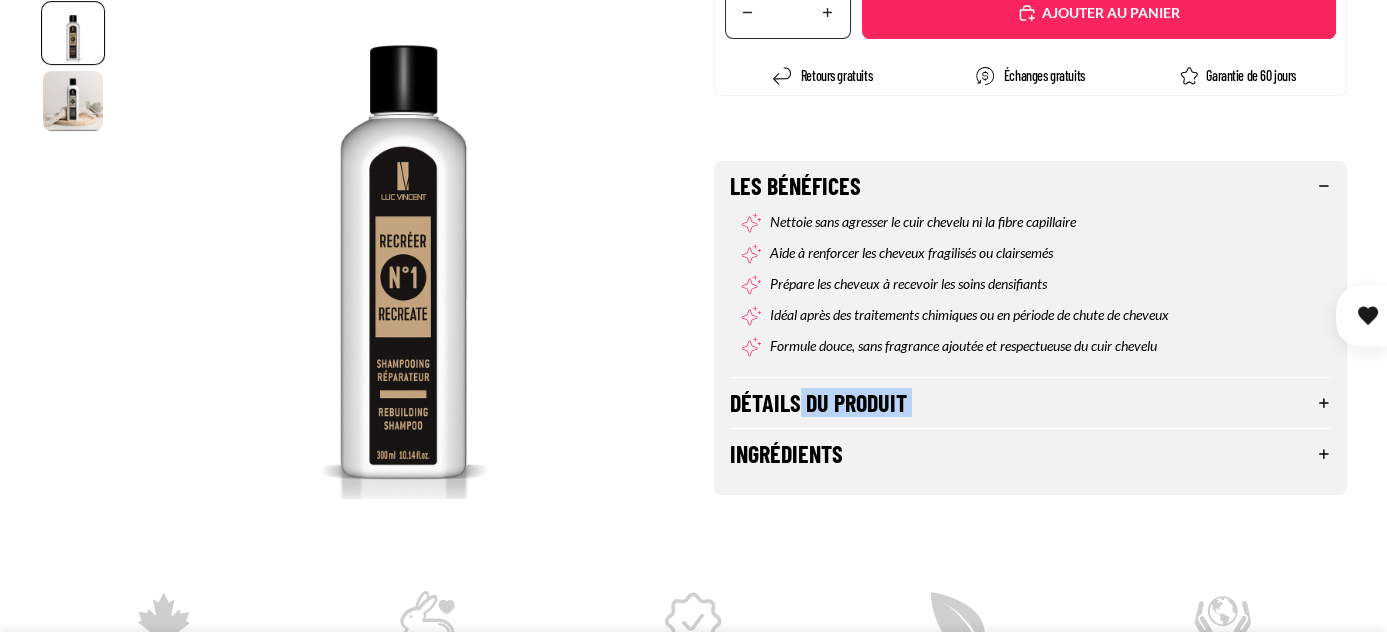 drag, startPoint x: 1208, startPoint y: 356, endPoint x: 1323, endPoint y: 354, distance: 115.01739 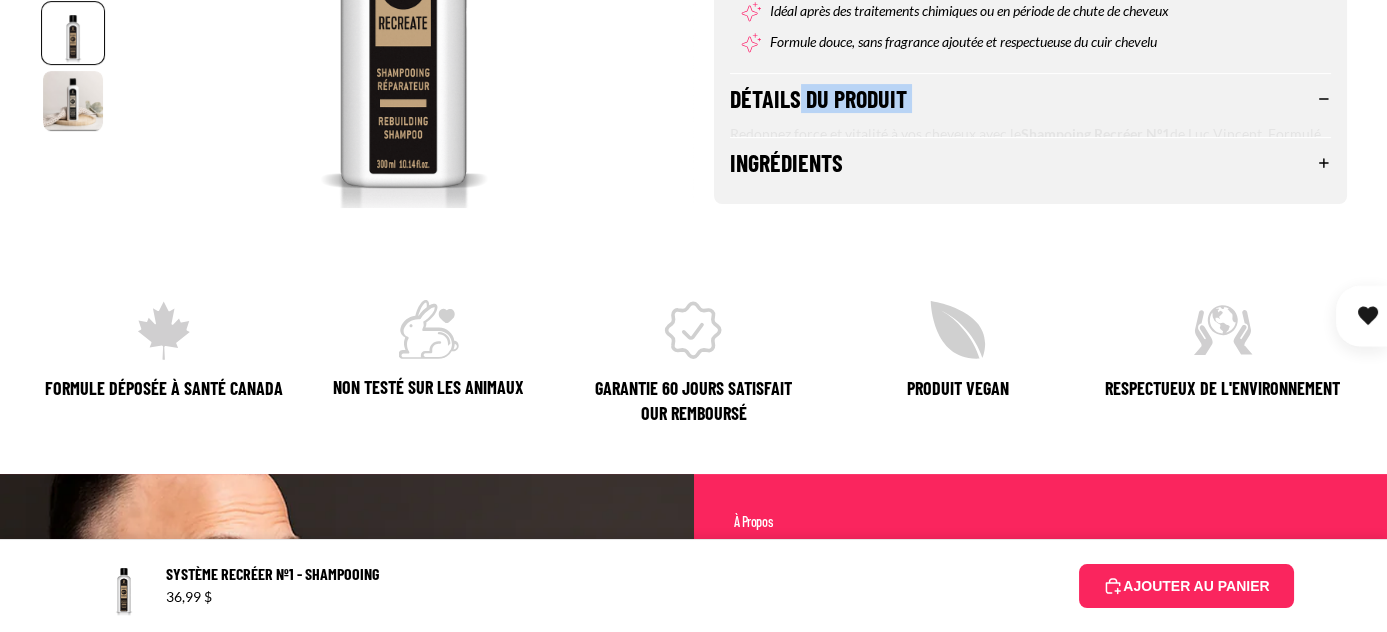 scroll, scrollTop: 1000, scrollLeft: 0, axis: vertical 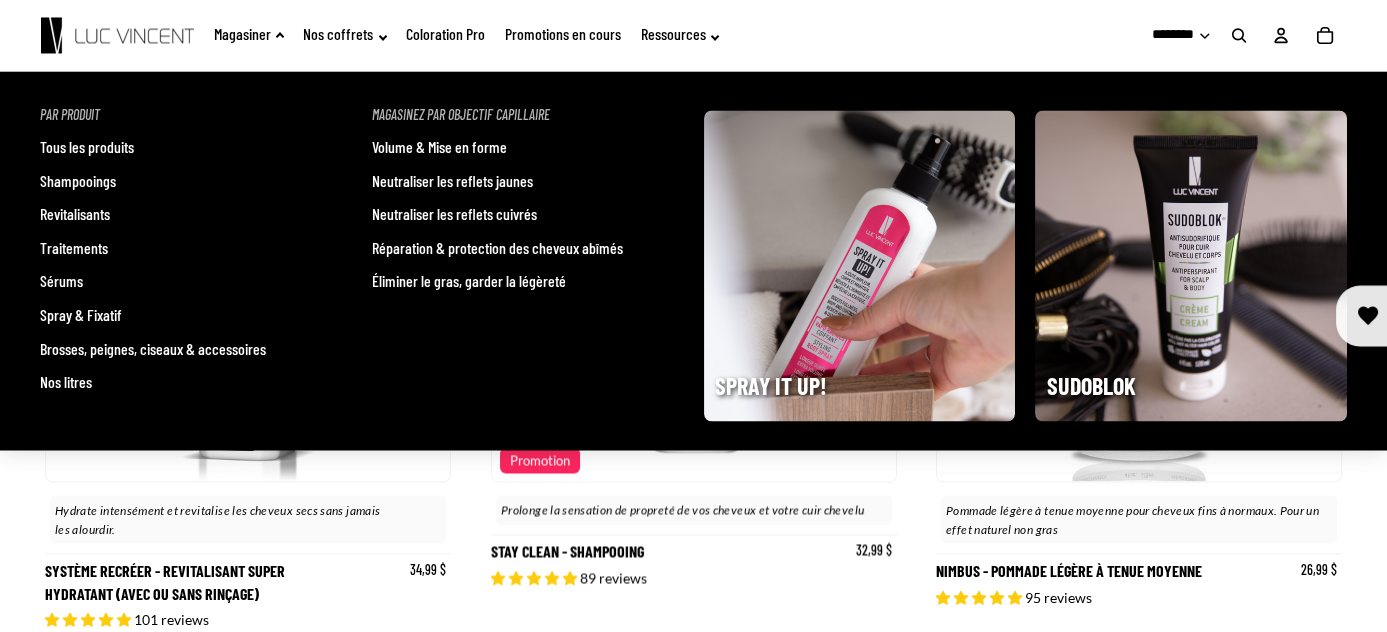click on "Magasiner" 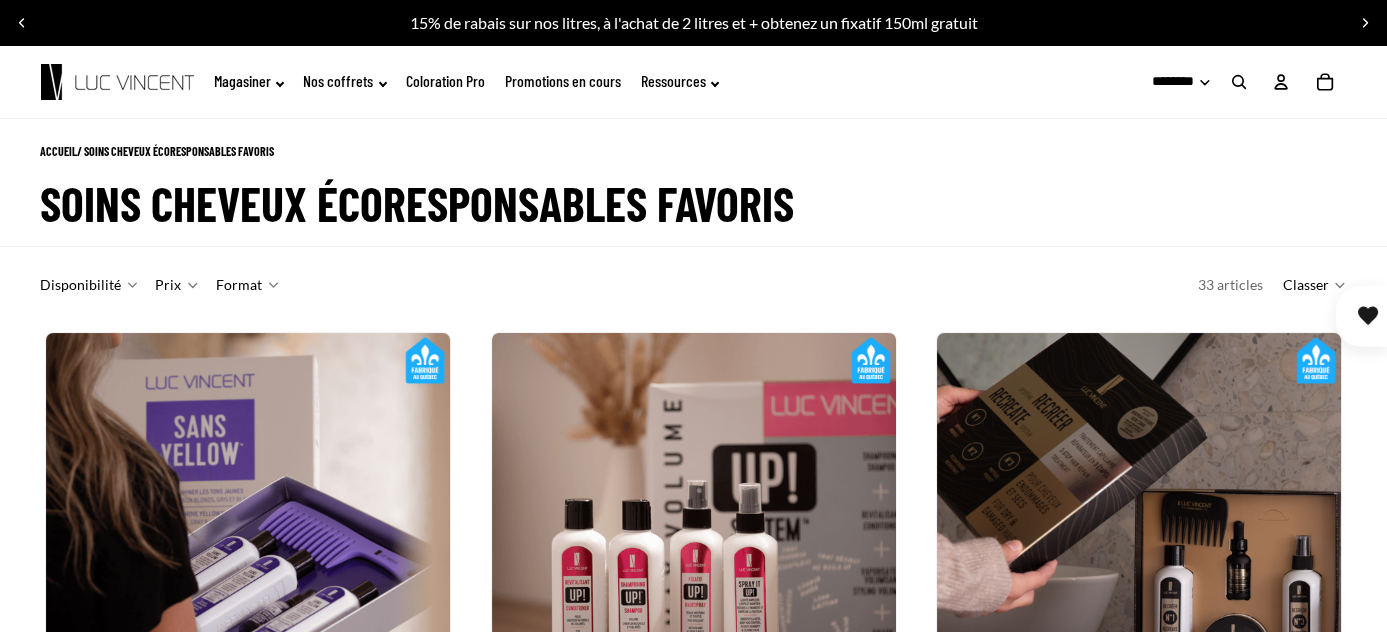 click at bounding box center (1239, 82) 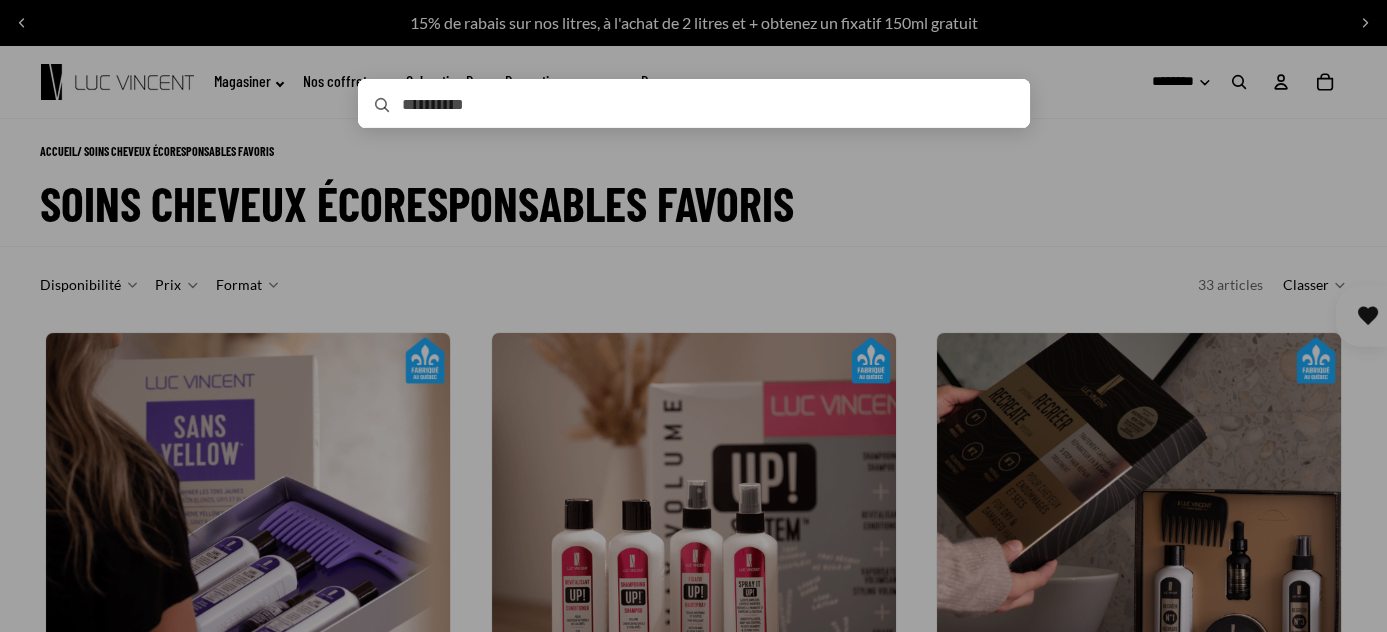 click on "Rechercher
Effacer
Récemment consulté(s)
Effacer
Système Recréer nº1 - Shampooing
Système Recréer nº1 - Shampooing
36,99 $
Antirosette - Vaporisateur Contrôle Racines
Antirosette - Vaporisateur Contrôle Racines
(Valeur de 31,99 $)
29,99 $" at bounding box center (694, 104) 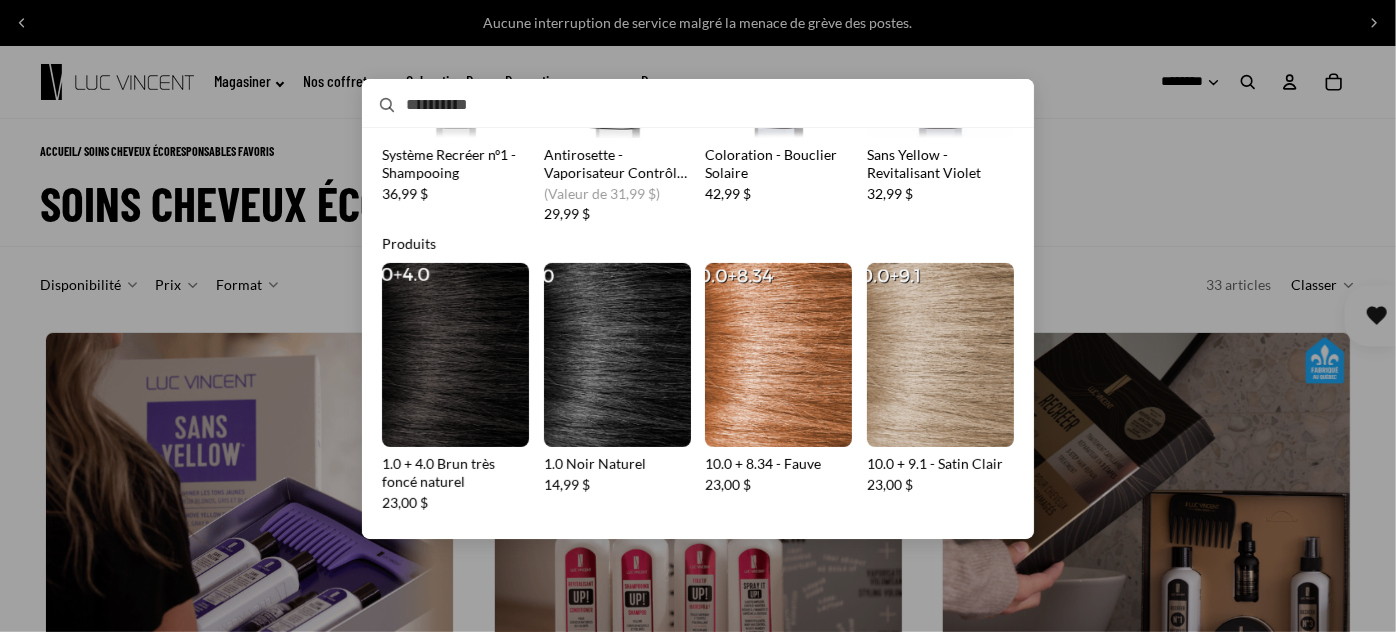 scroll, scrollTop: 220, scrollLeft: 0, axis: vertical 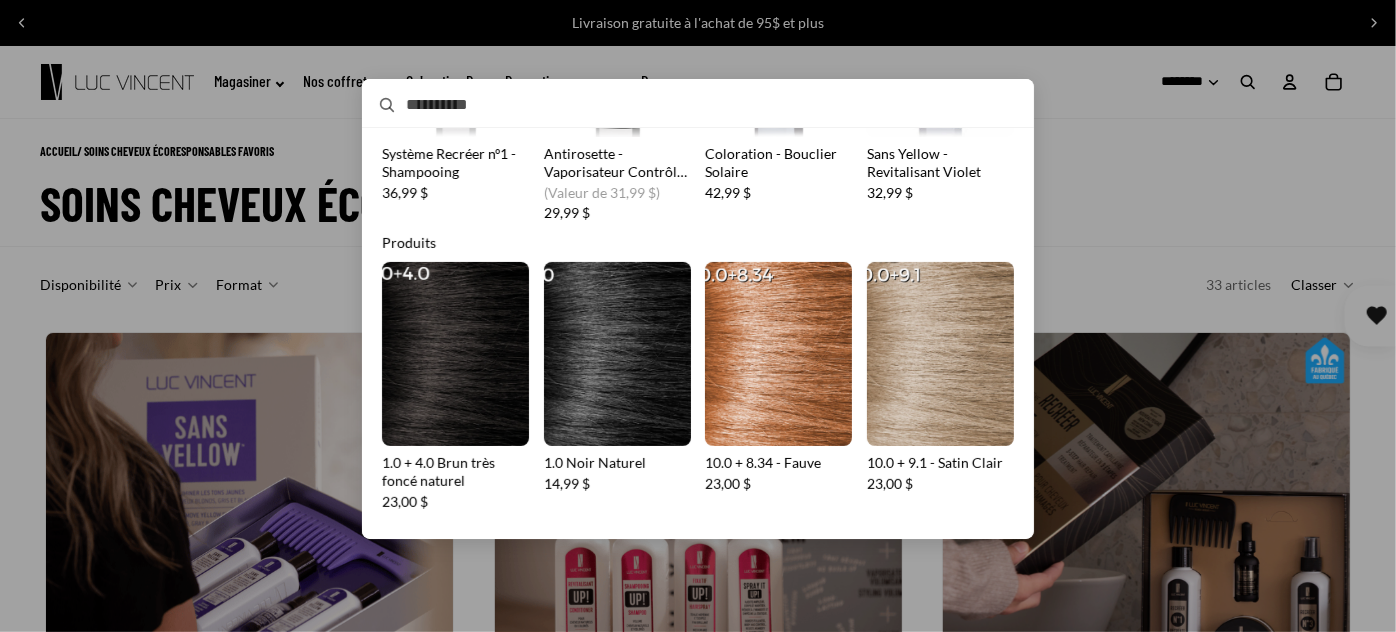 click on "Rechercher" at bounding box center [676, 105] 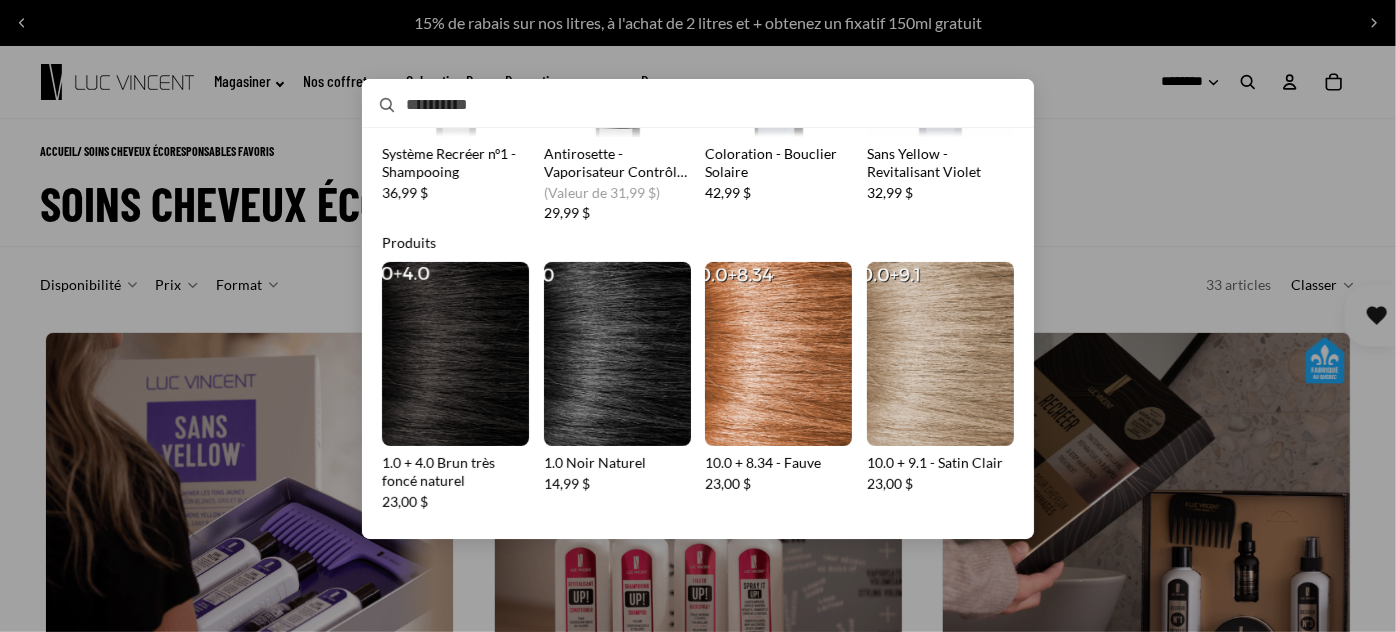click on "Rechercher" at bounding box center (676, 105) 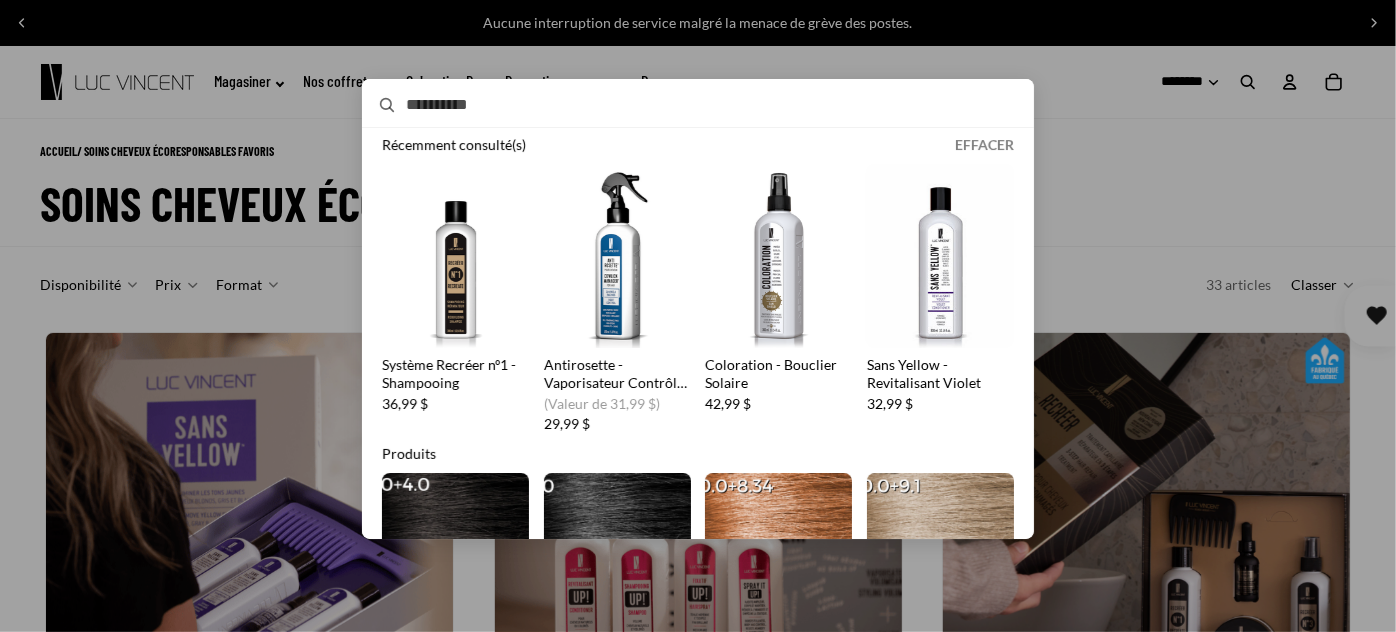 scroll, scrollTop: 8, scrollLeft: 0, axis: vertical 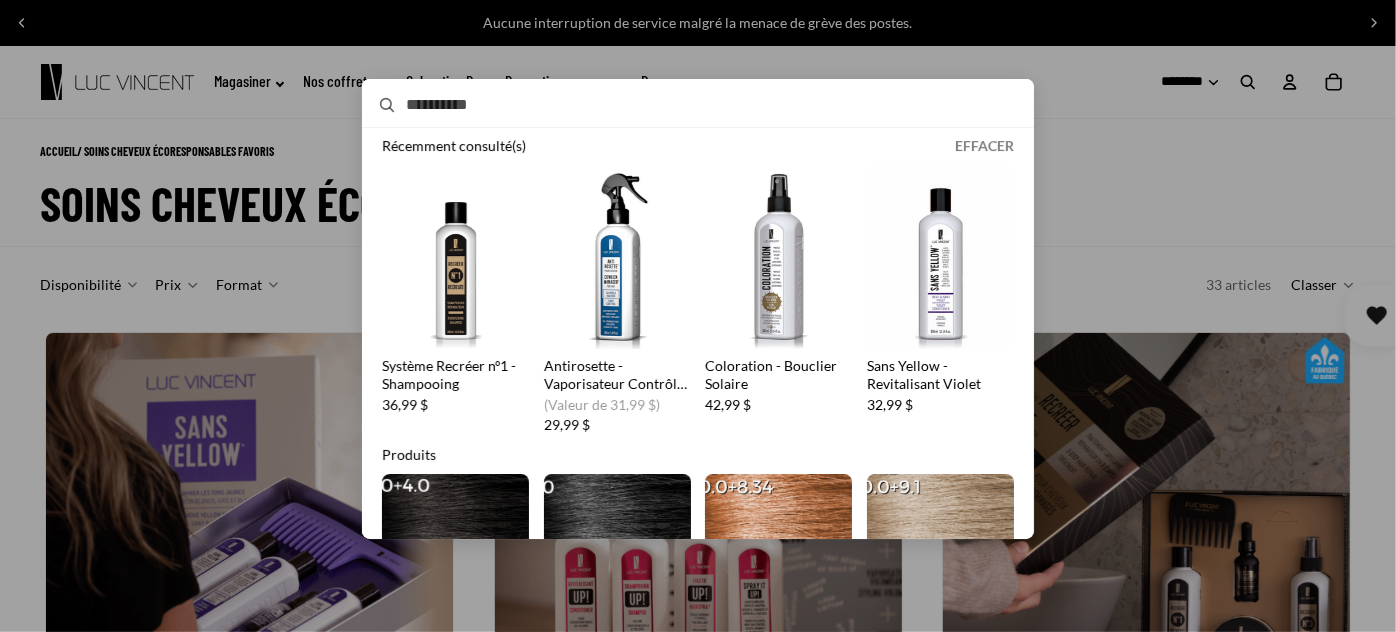 click on "Effacer" at bounding box center [984, 146] 